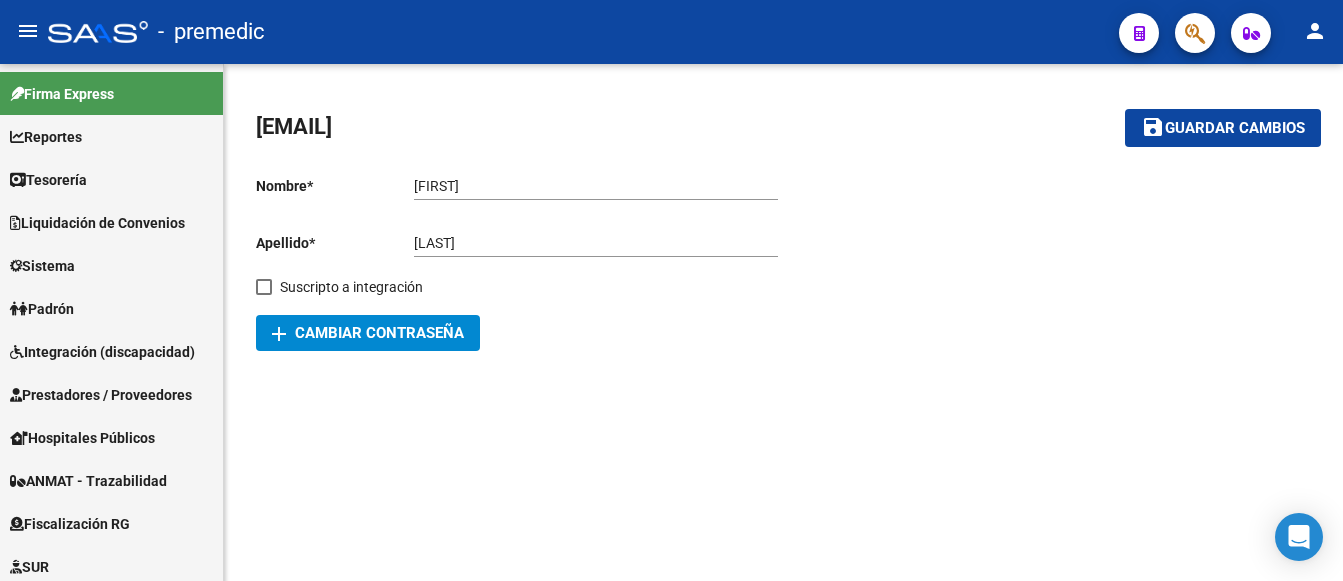 scroll, scrollTop: 0, scrollLeft: 0, axis: both 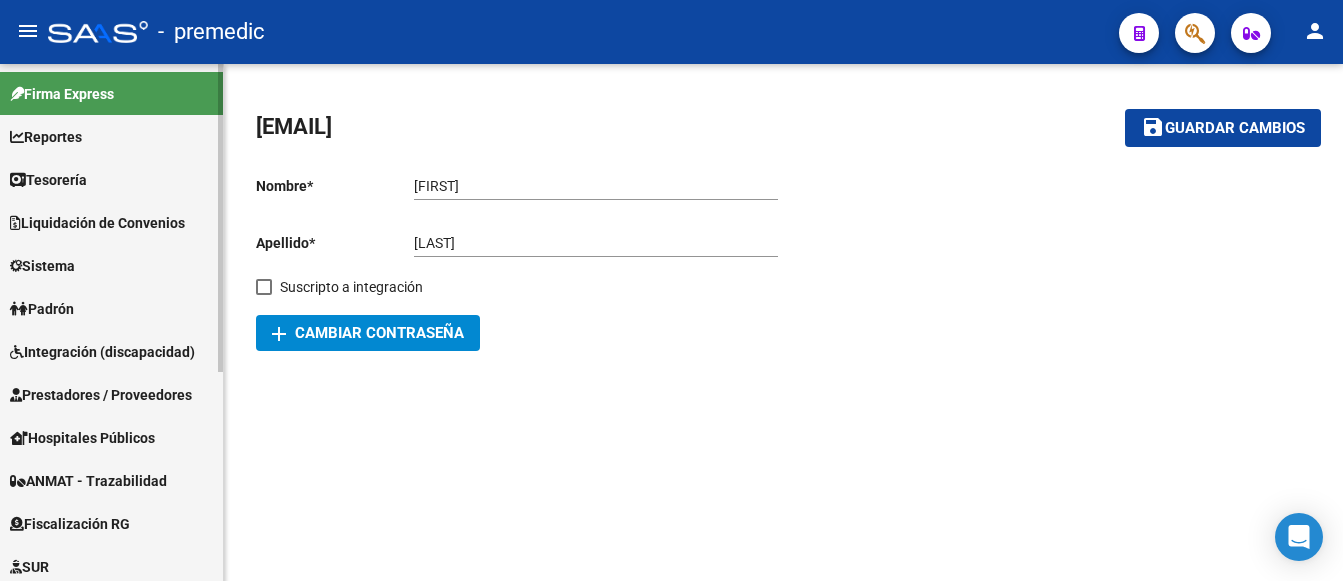 click on "Reportes" at bounding box center [46, 137] 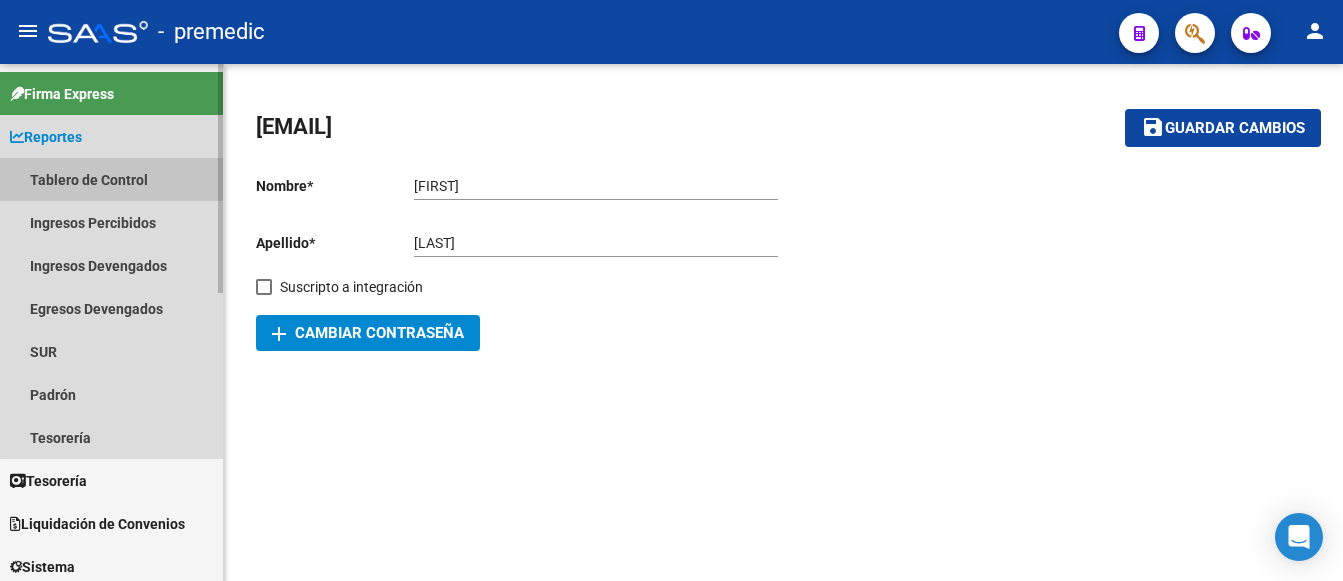 click on "Tablero de Control" at bounding box center (111, 179) 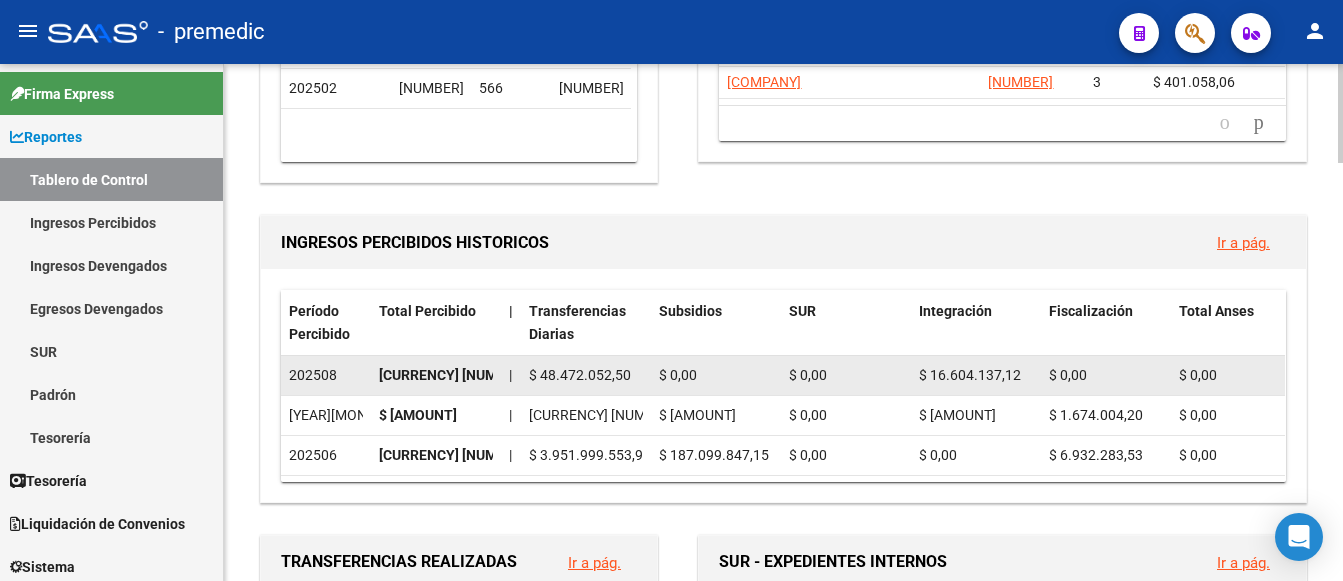 scroll, scrollTop: 500, scrollLeft: 0, axis: vertical 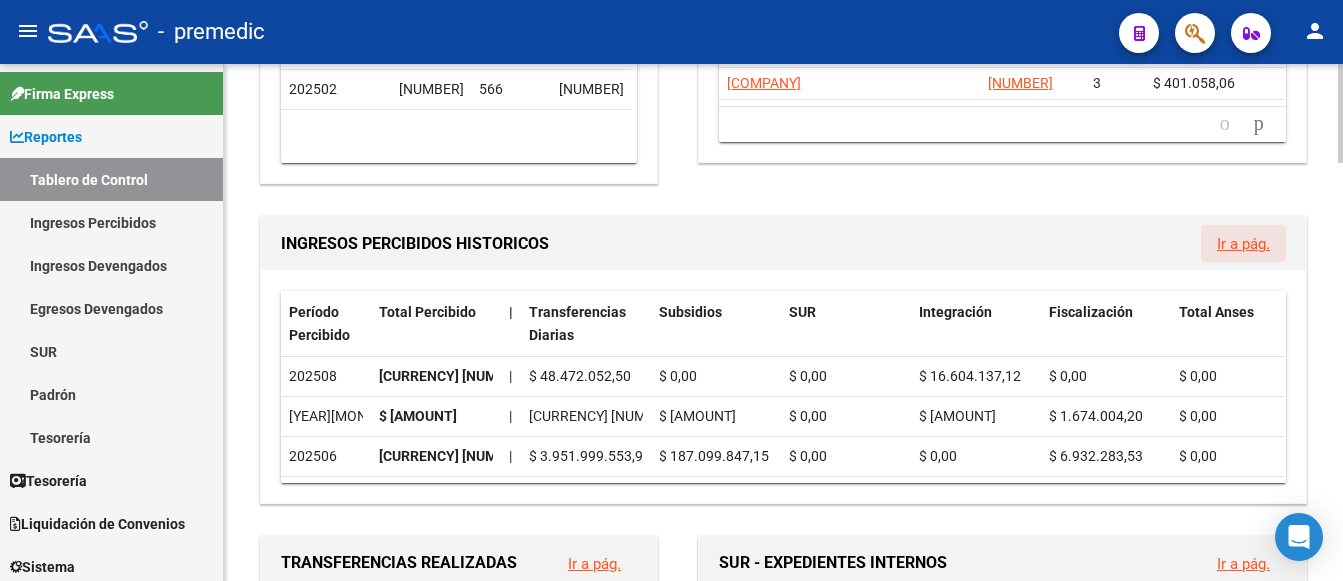 click on "Ir a pág." 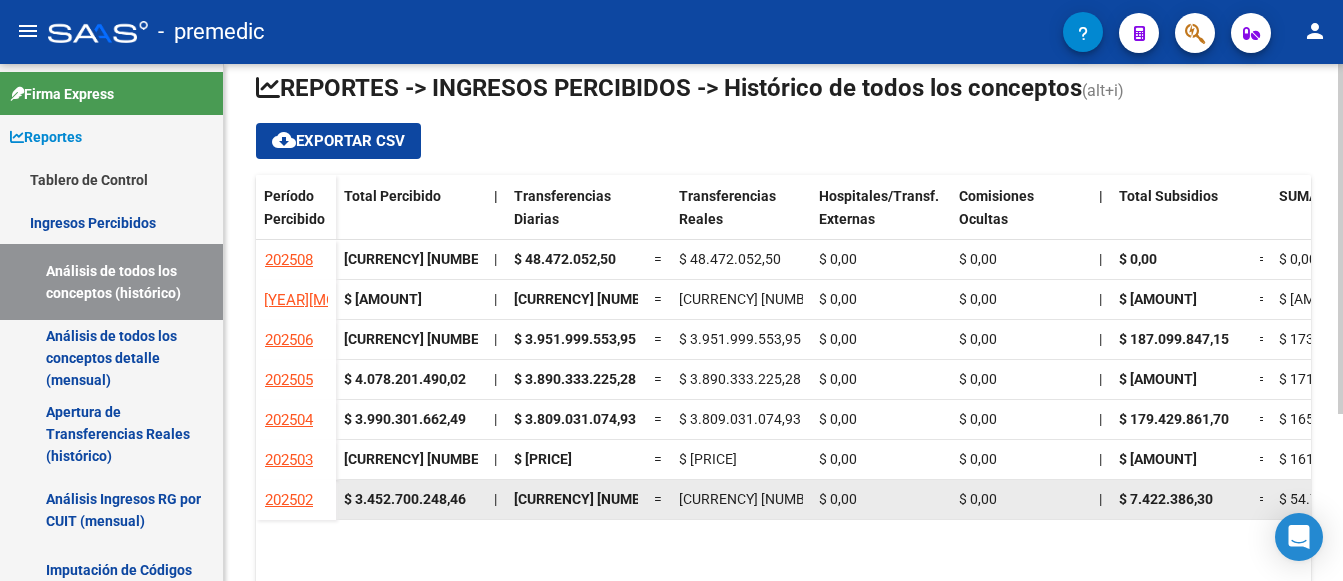 scroll, scrollTop: 246, scrollLeft: 0, axis: vertical 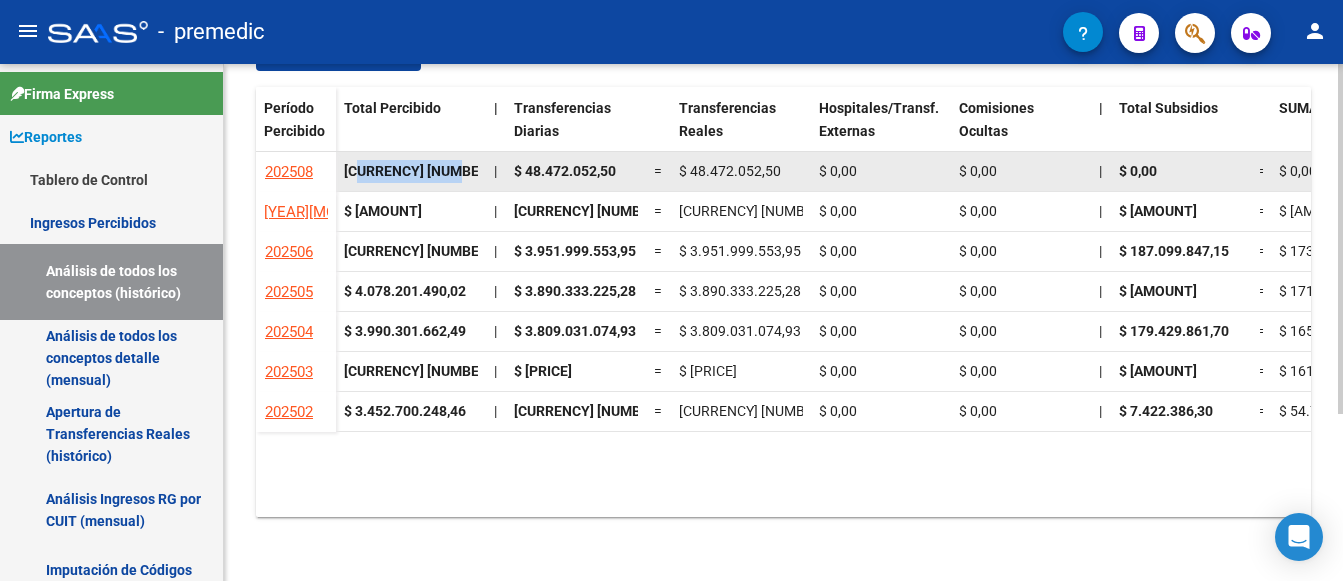 drag, startPoint x: 357, startPoint y: 168, endPoint x: 445, endPoint y: 176, distance: 88.362885 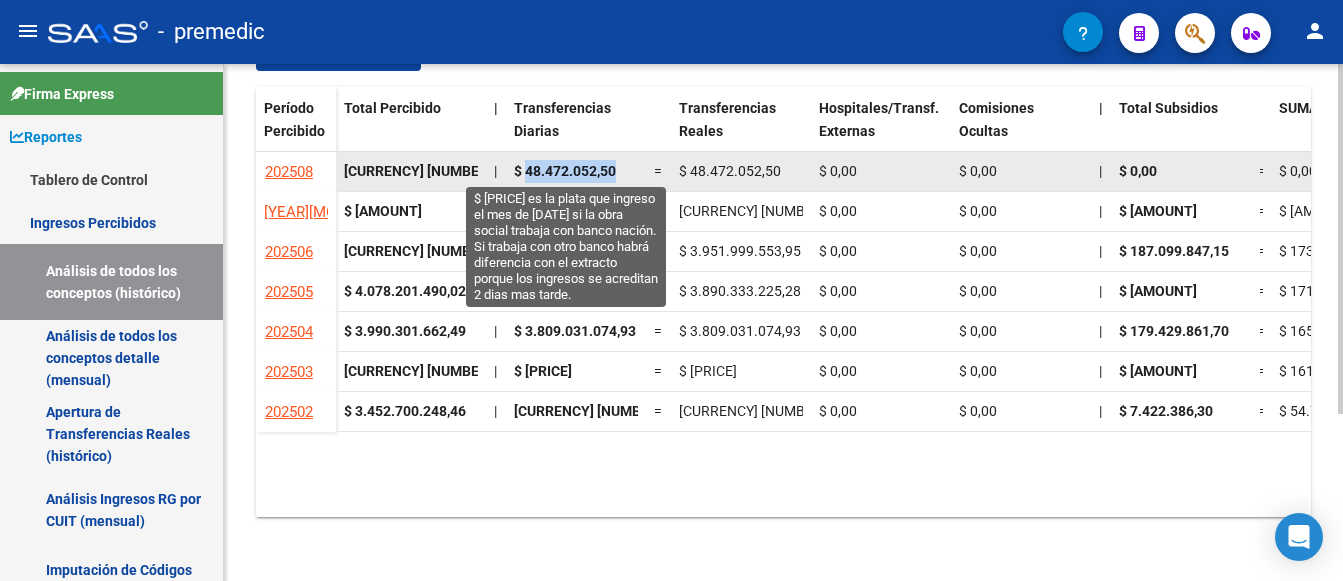 drag, startPoint x: 528, startPoint y: 169, endPoint x: 616, endPoint y: 179, distance: 88.56636 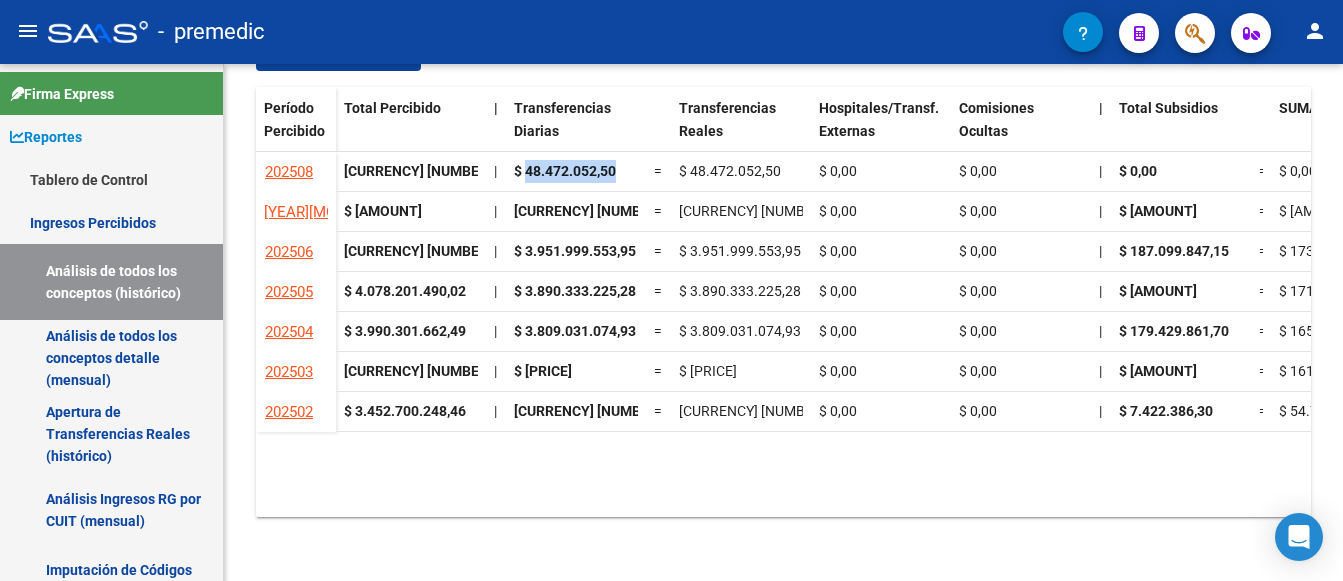 copy on "$ [AMOUNT]" 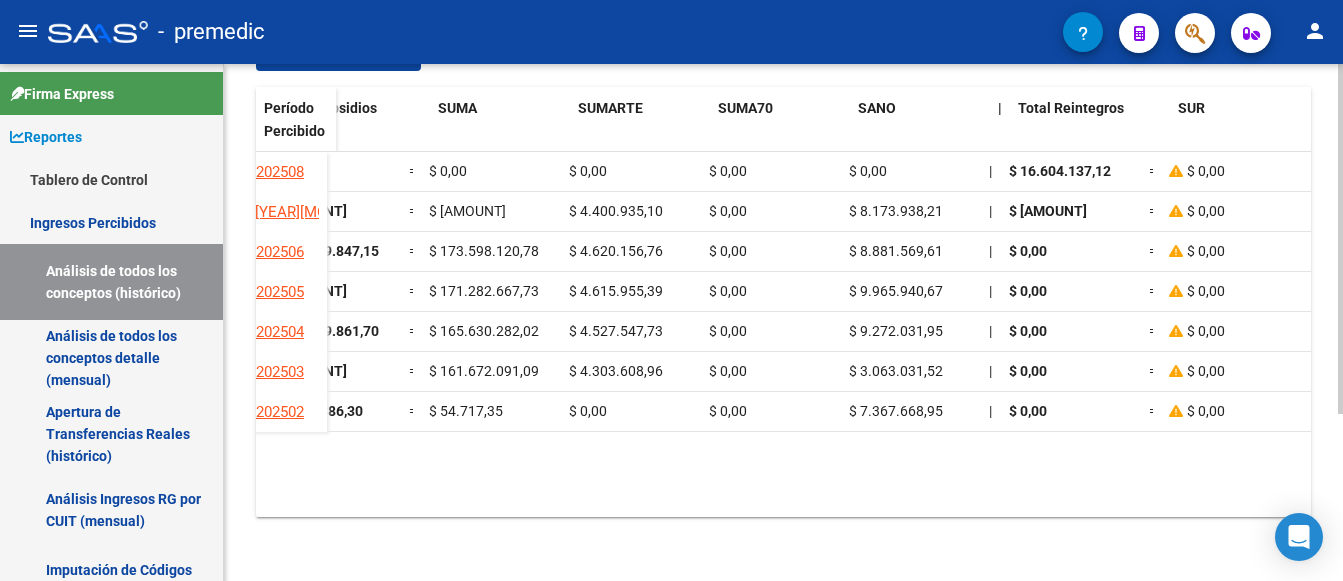 scroll, scrollTop: 0, scrollLeft: 880, axis: horizontal 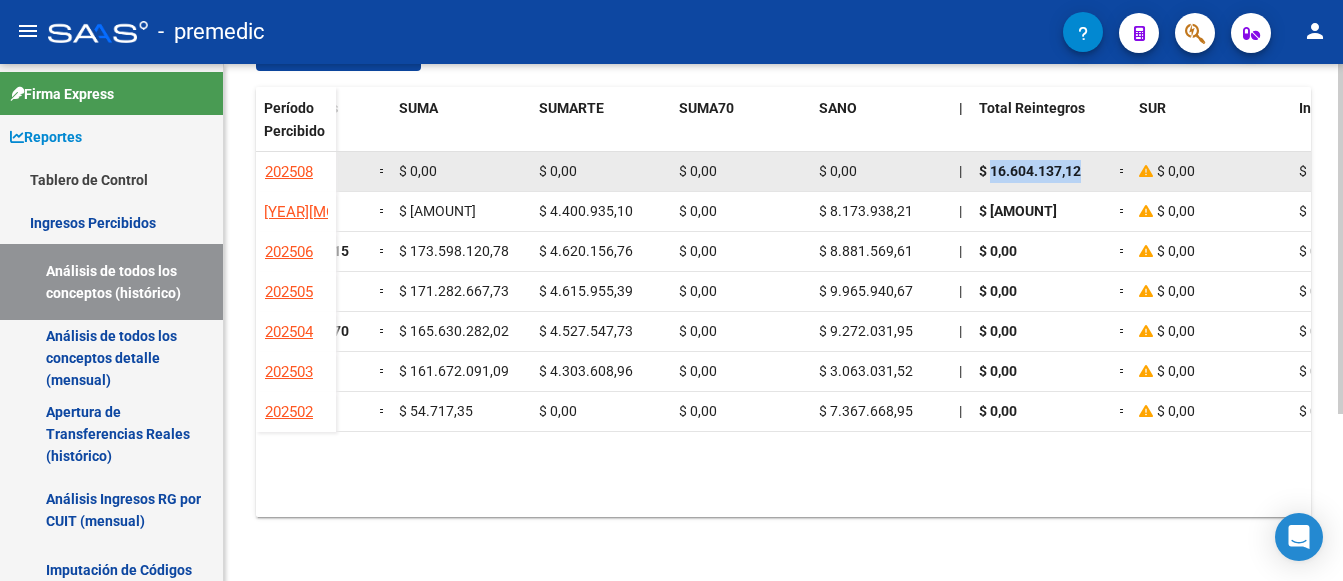 drag, startPoint x: 990, startPoint y: 168, endPoint x: 1089, endPoint y: 173, distance: 99.12618 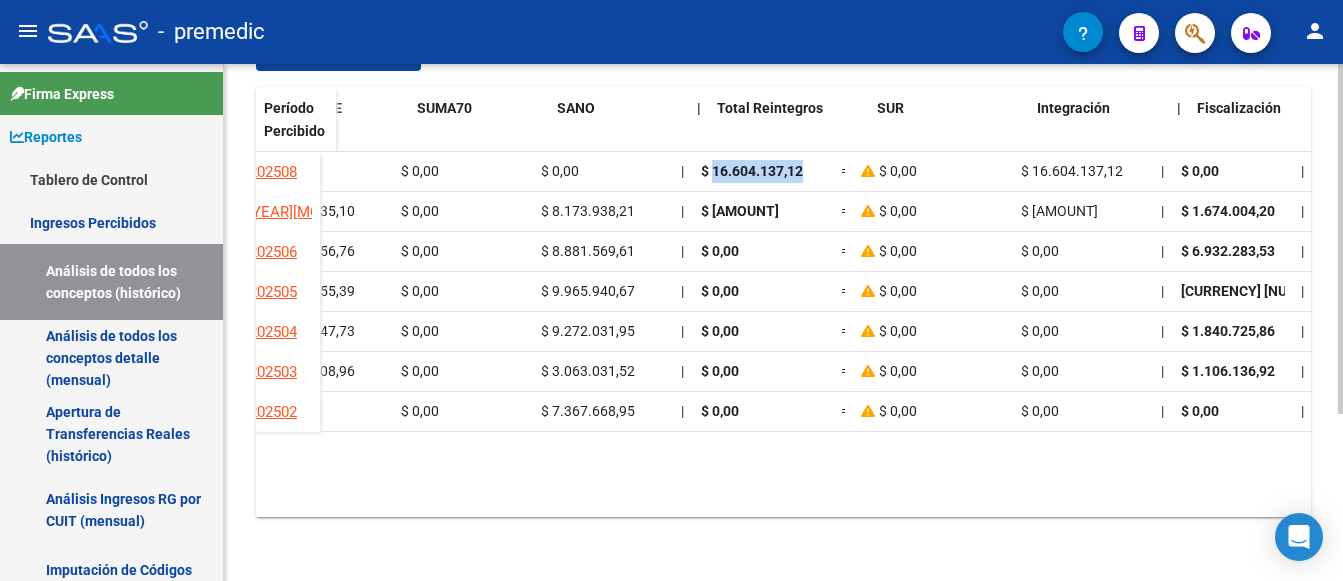 scroll, scrollTop: 0, scrollLeft: 1160, axis: horizontal 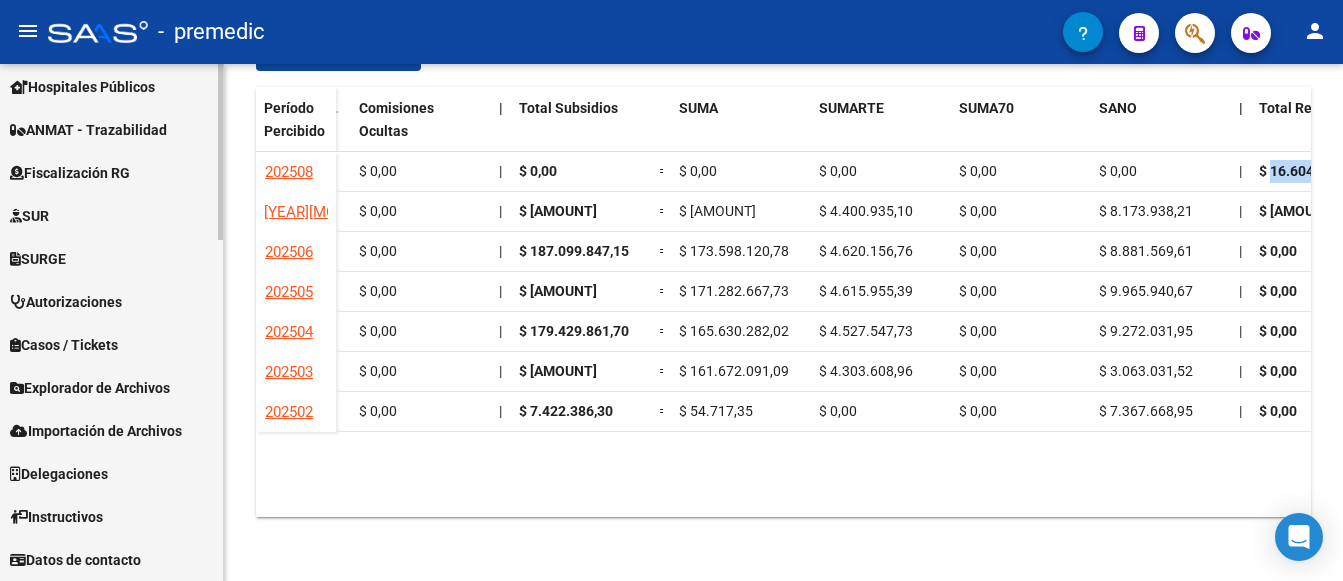click on "Explorador de Archivos" at bounding box center [90, 388] 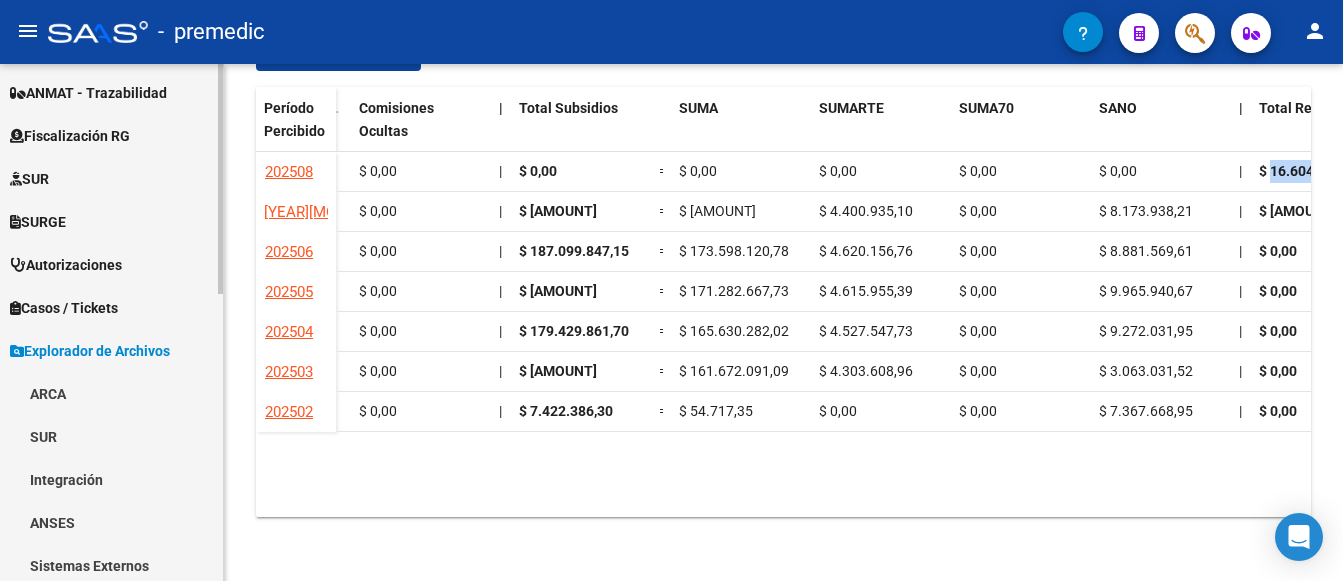 scroll, scrollTop: 351, scrollLeft: 0, axis: vertical 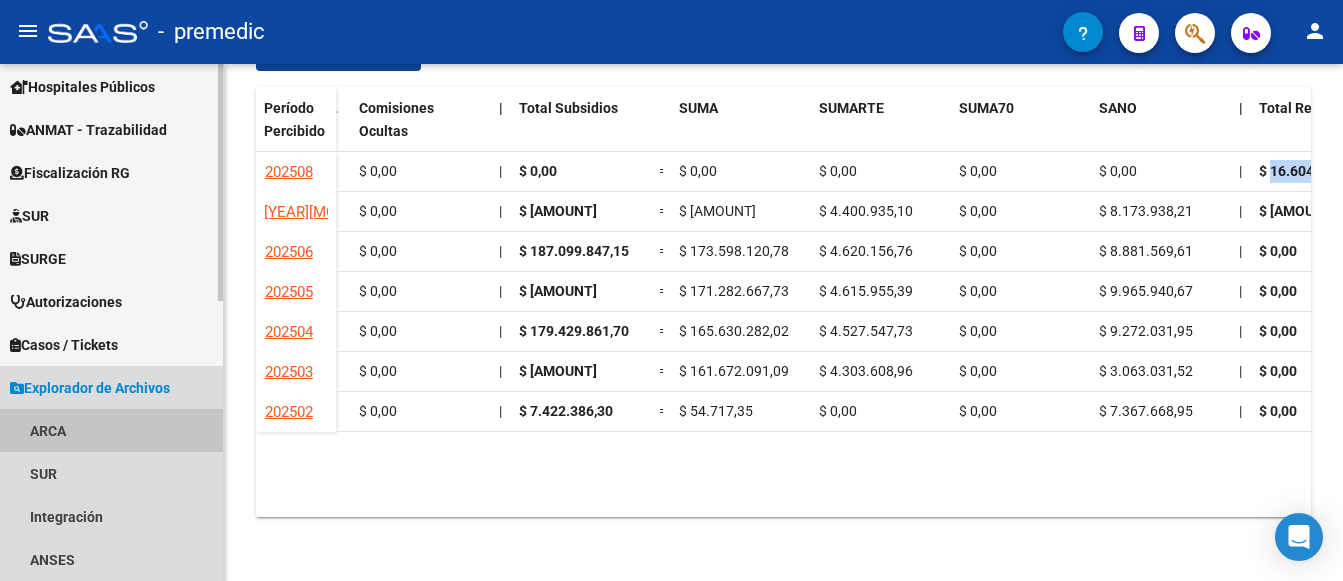 click on "ARCA" at bounding box center [111, 430] 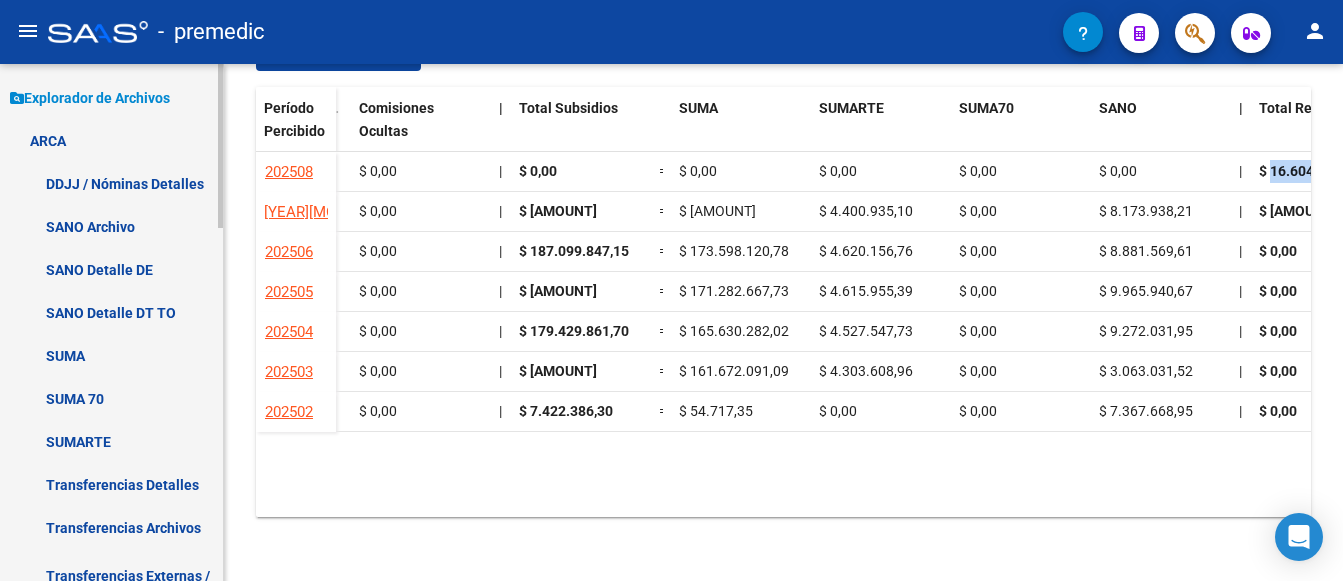 scroll, scrollTop: 651, scrollLeft: 0, axis: vertical 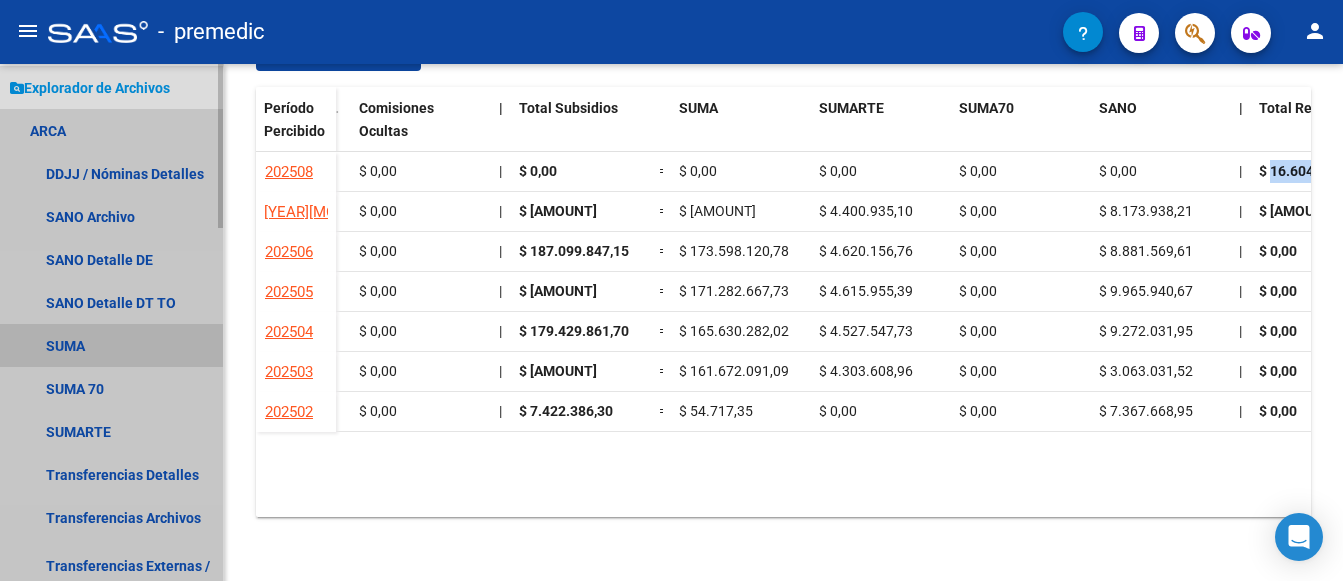 click on "SUMA" at bounding box center (111, 345) 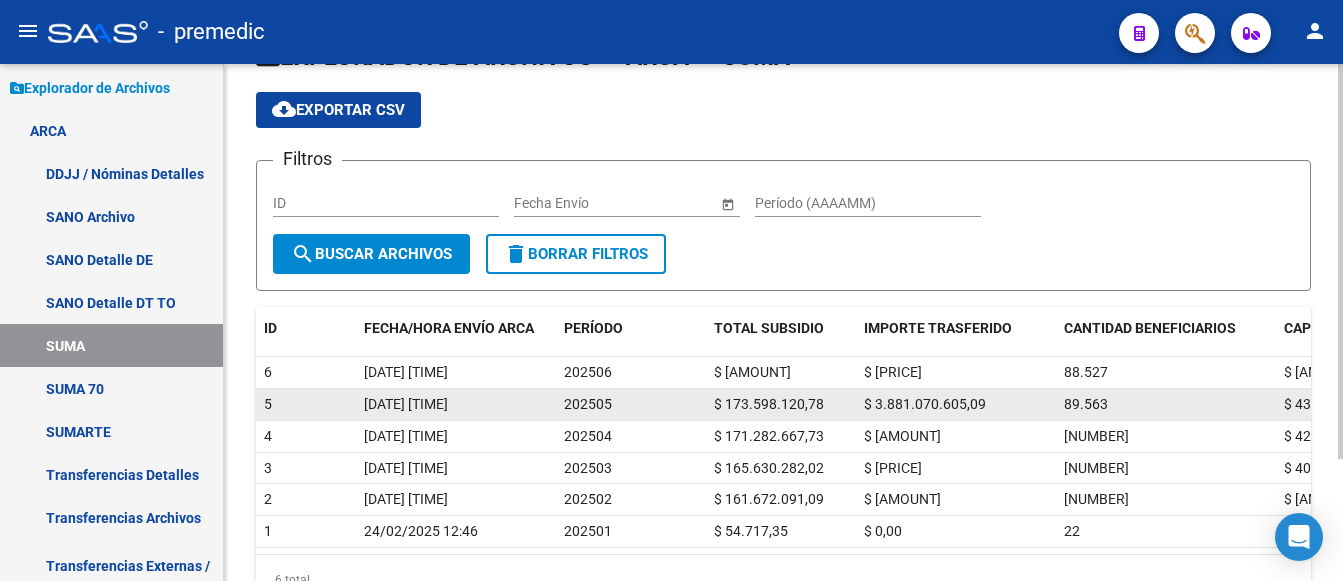 scroll, scrollTop: 100, scrollLeft: 0, axis: vertical 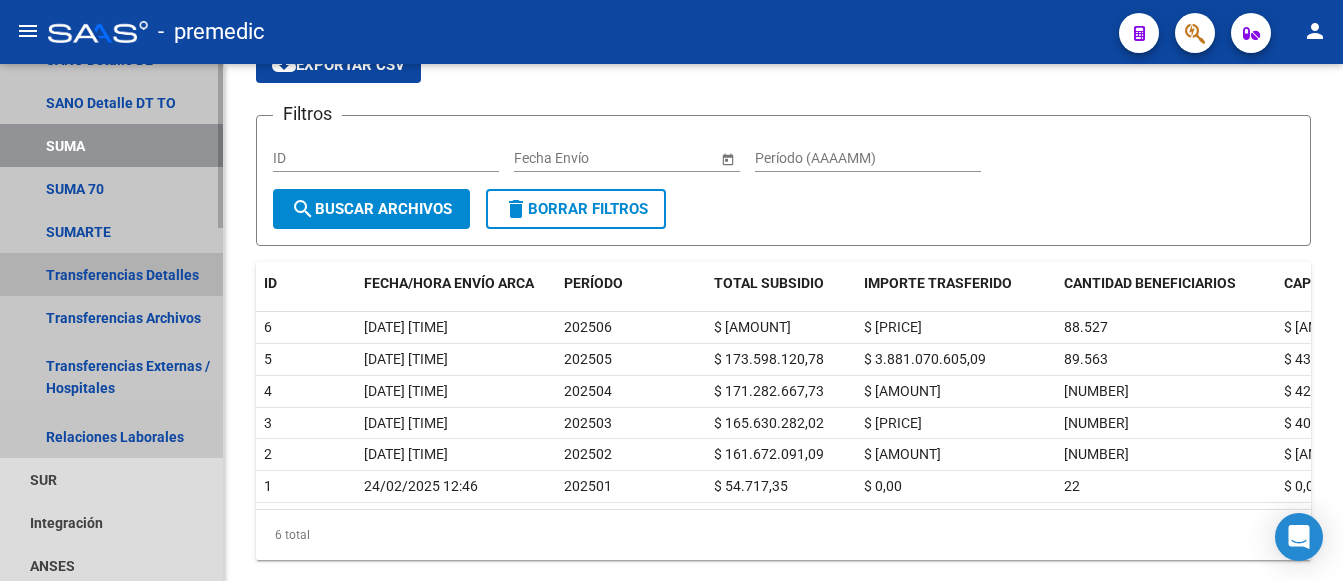 click on "Transferencias Detalles" at bounding box center [111, 274] 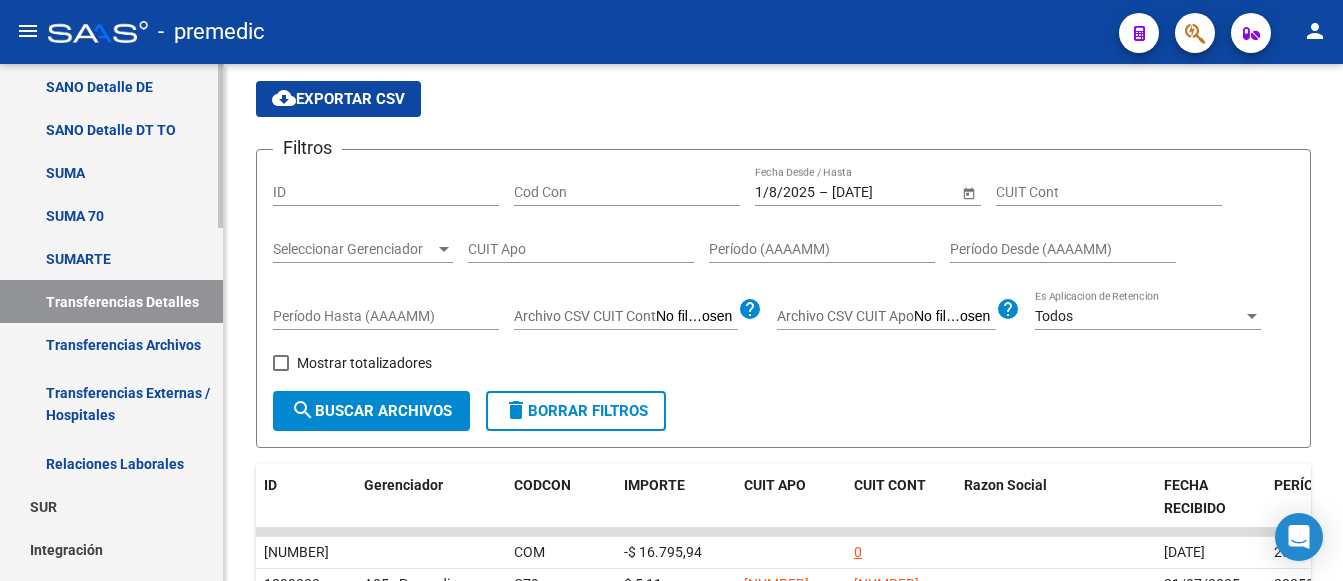 scroll, scrollTop: 851, scrollLeft: 0, axis: vertical 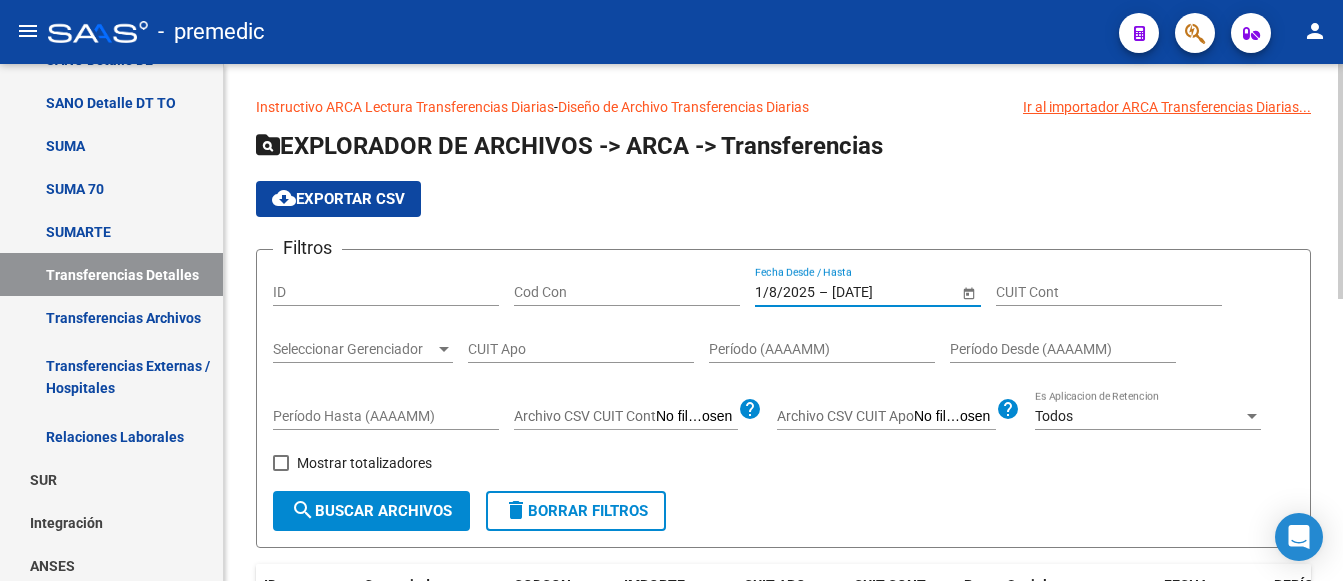 drag, startPoint x: 840, startPoint y: 292, endPoint x: 787, endPoint y: 295, distance: 53.08484 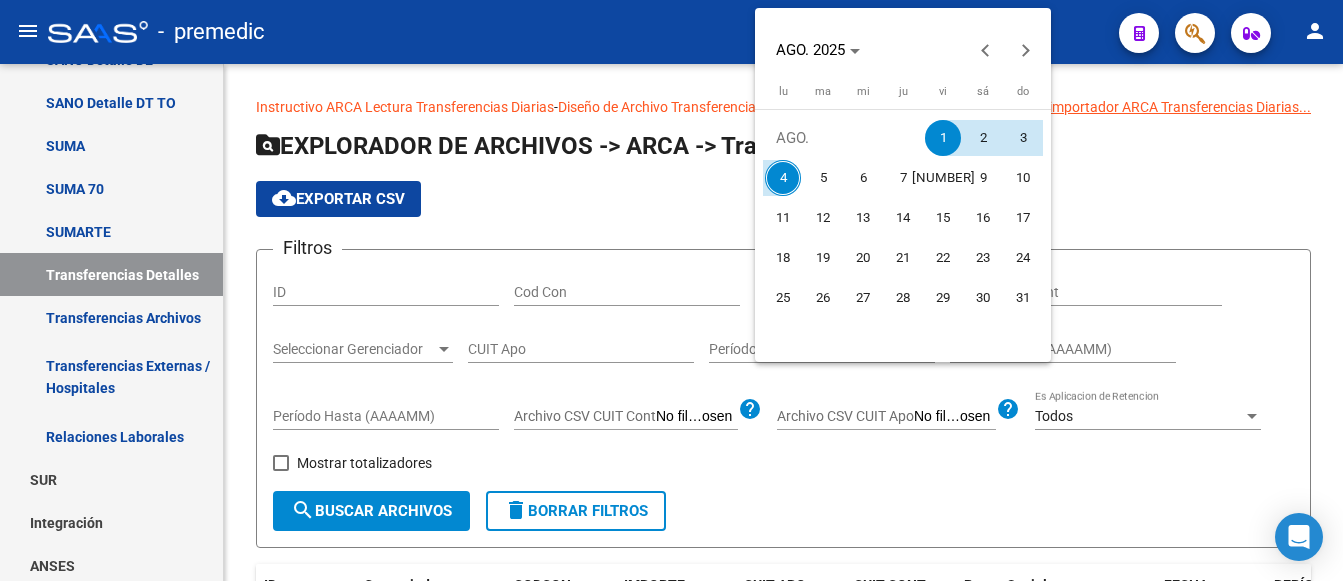 click on "1" at bounding box center [943, 138] 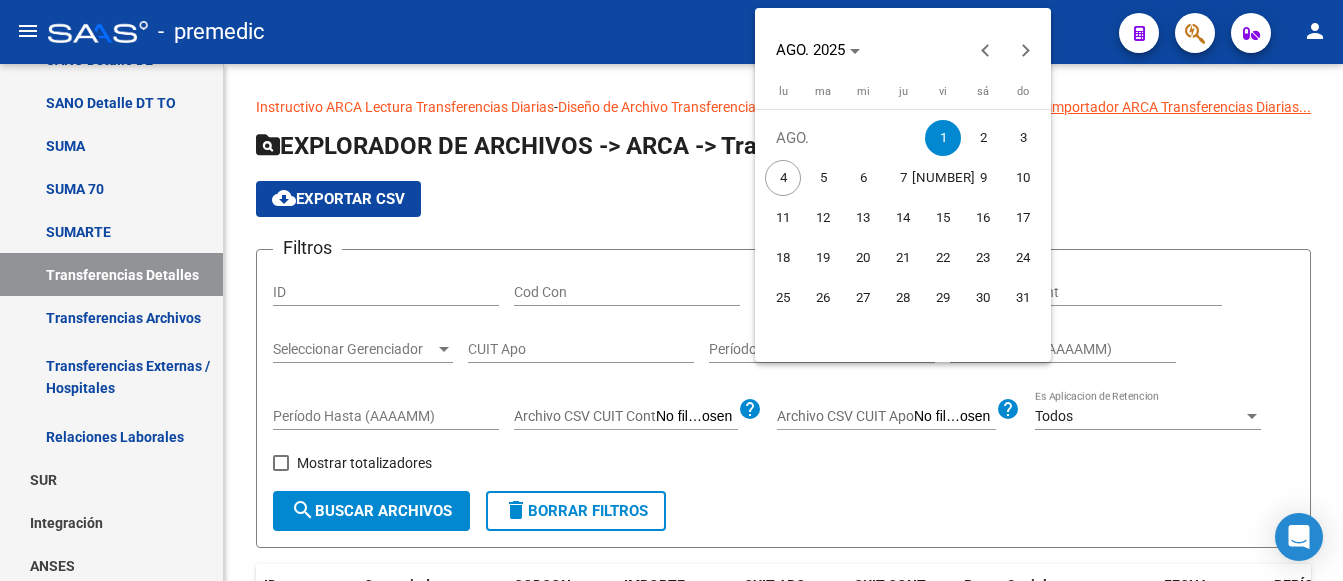 click on "1" at bounding box center [943, 138] 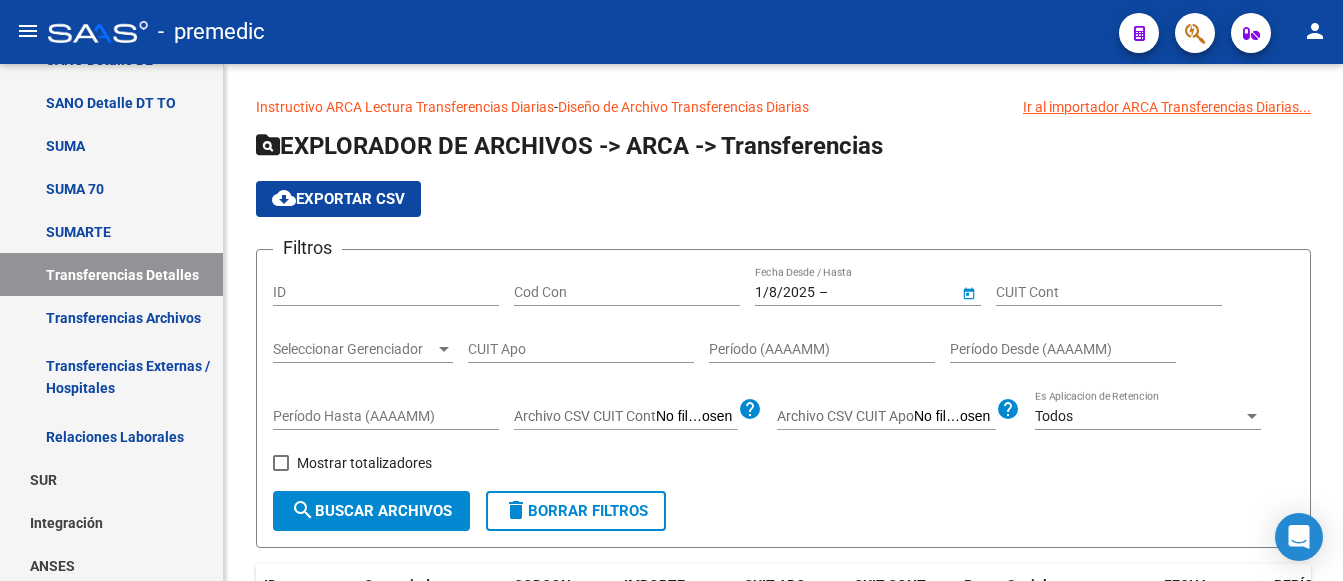 type on "1/8/2025" 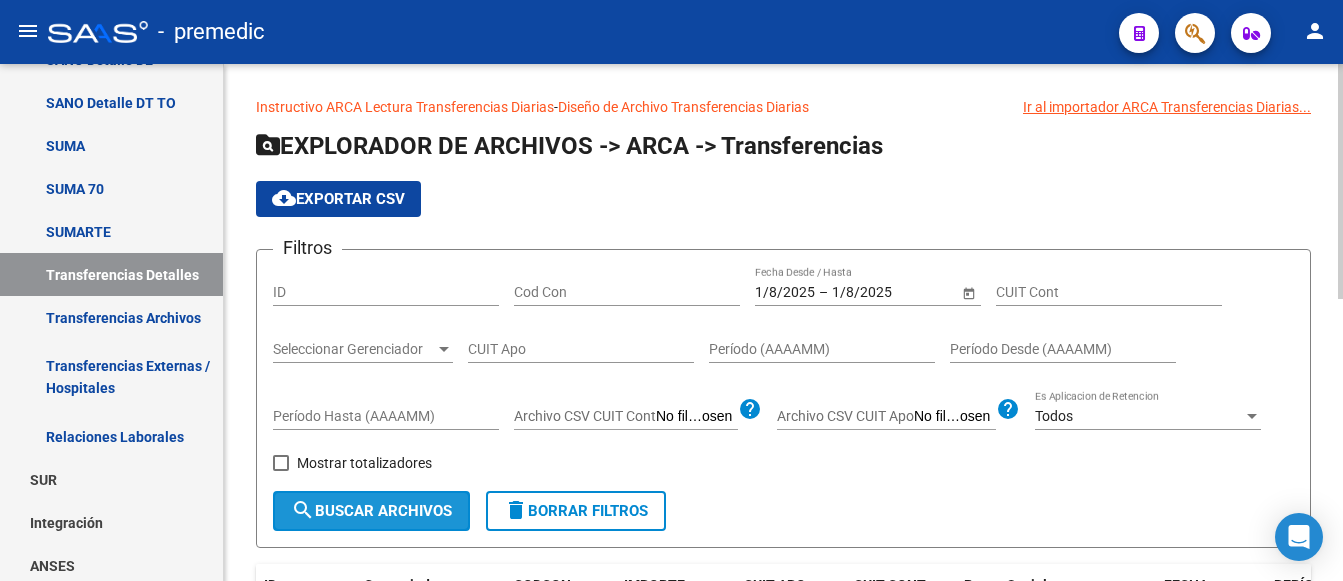 click on "search  Buscar Archivos" 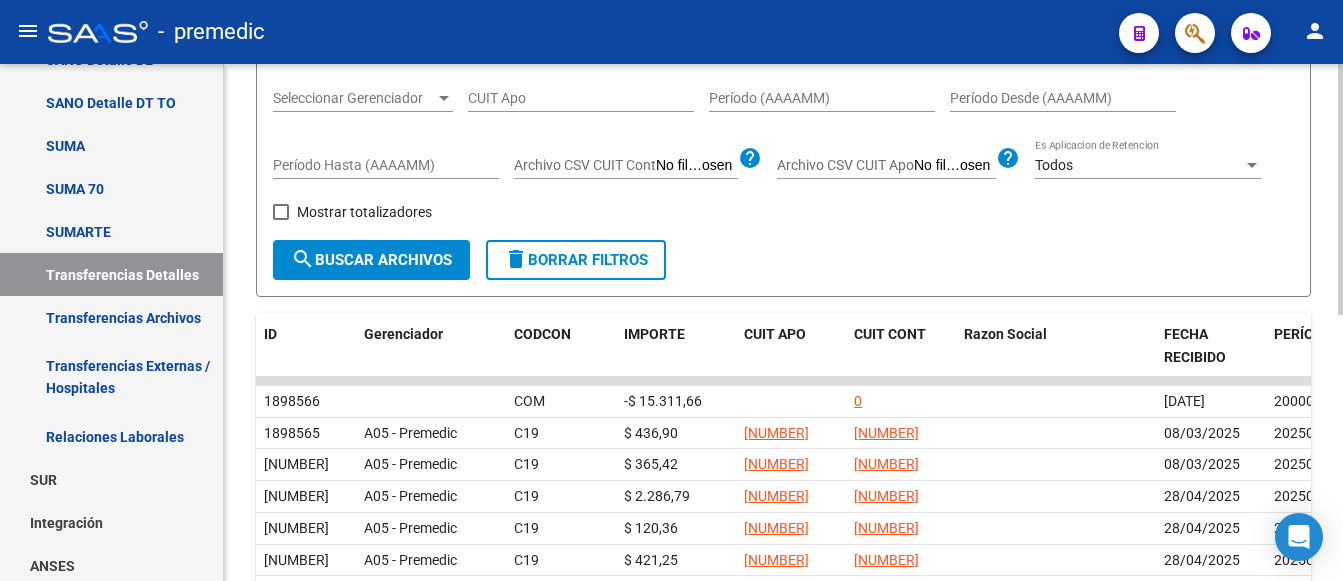 scroll, scrollTop: 300, scrollLeft: 0, axis: vertical 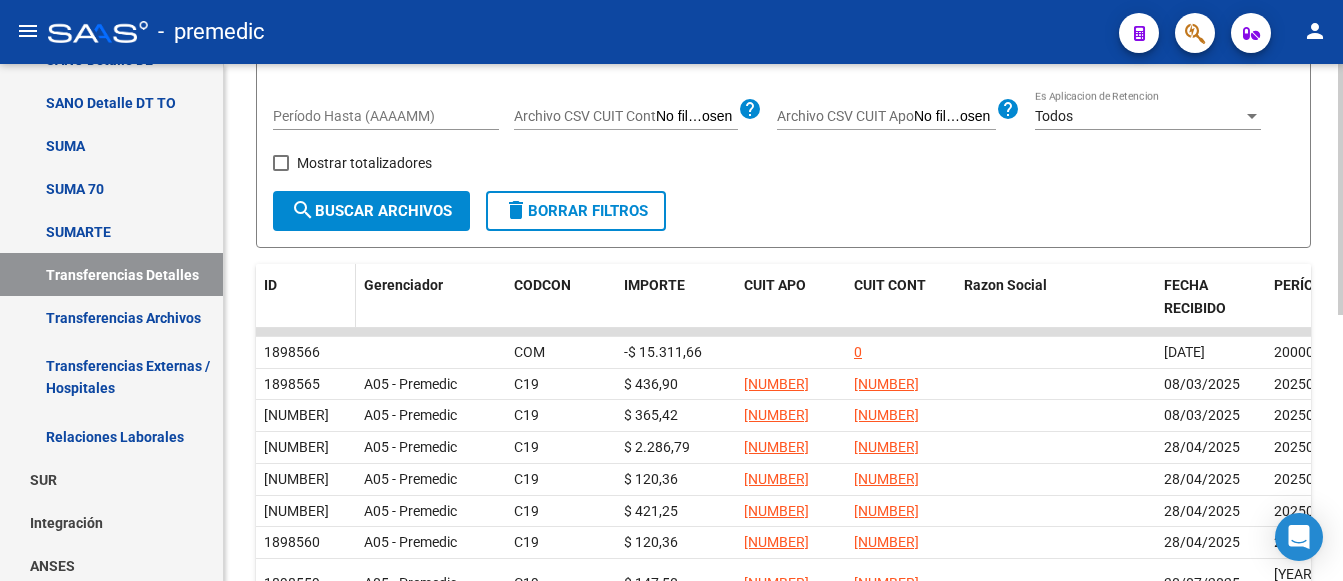 click on "ID" 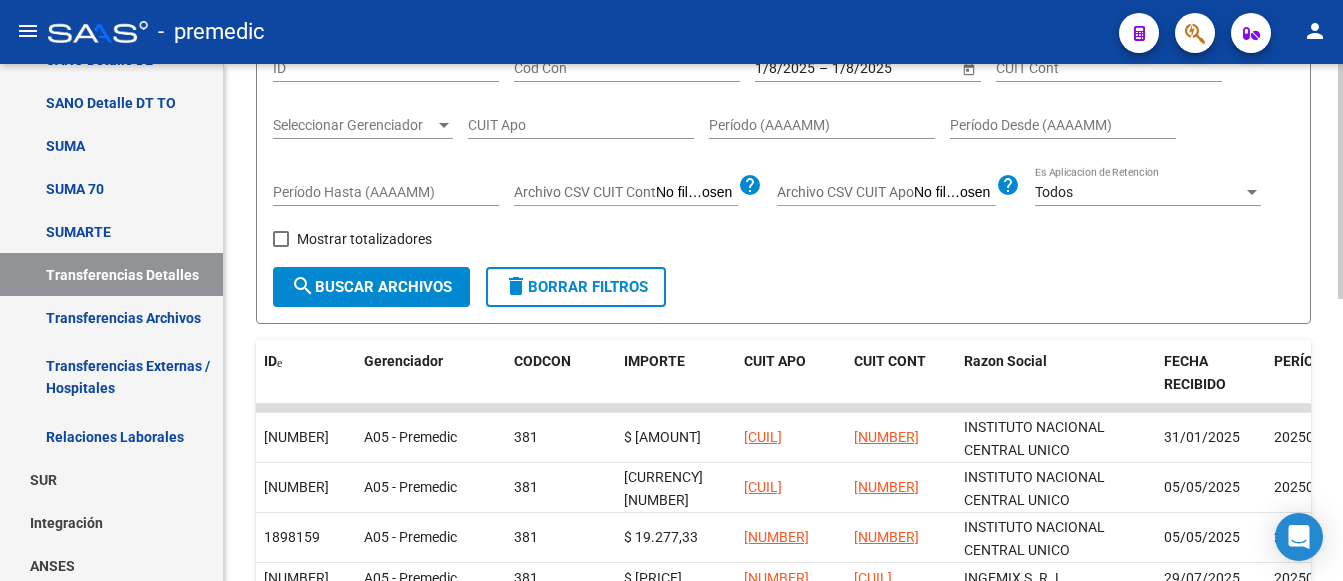 scroll, scrollTop: 0, scrollLeft: 0, axis: both 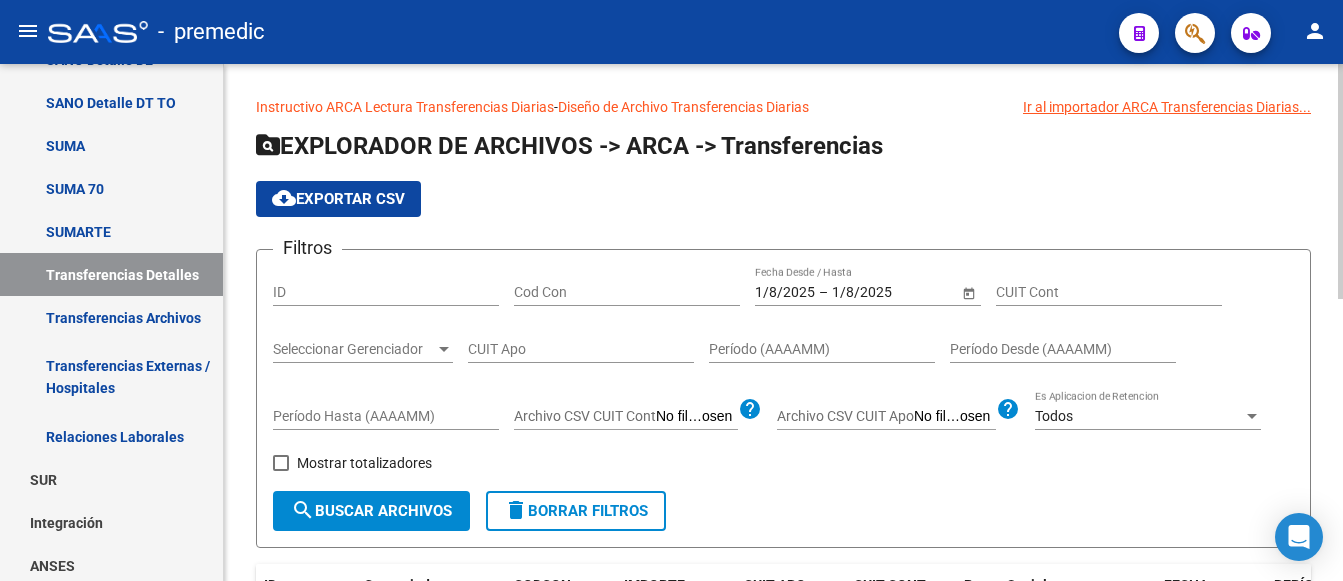 click on "1/8/2025" at bounding box center [785, 292] 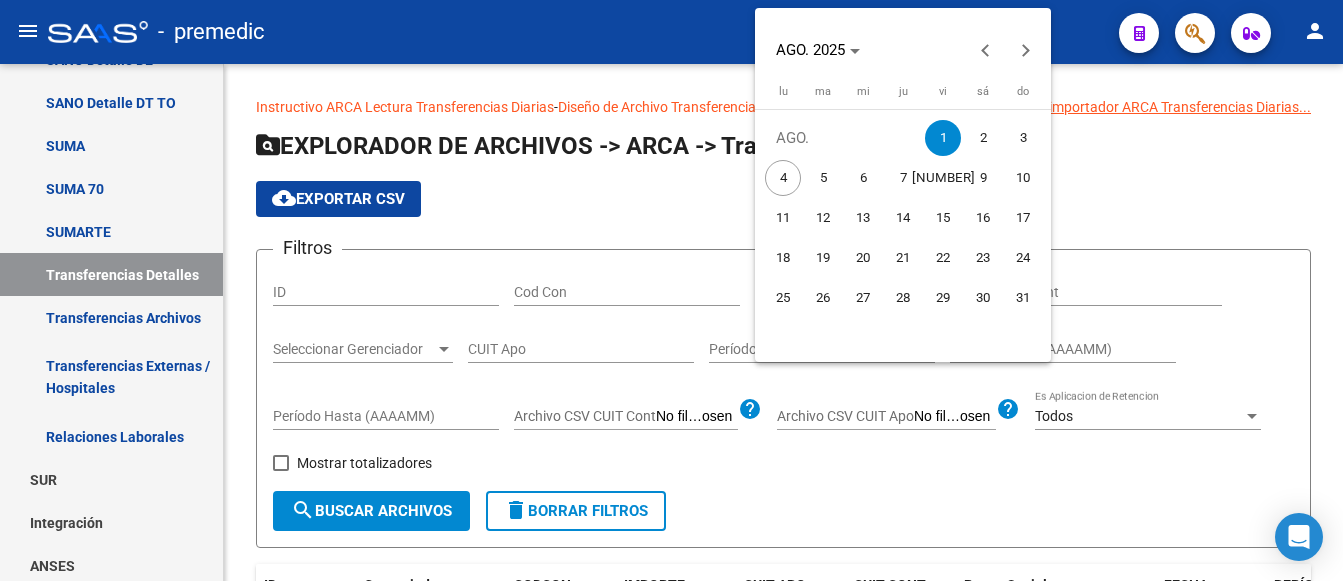 click on "2" at bounding box center [983, 138] 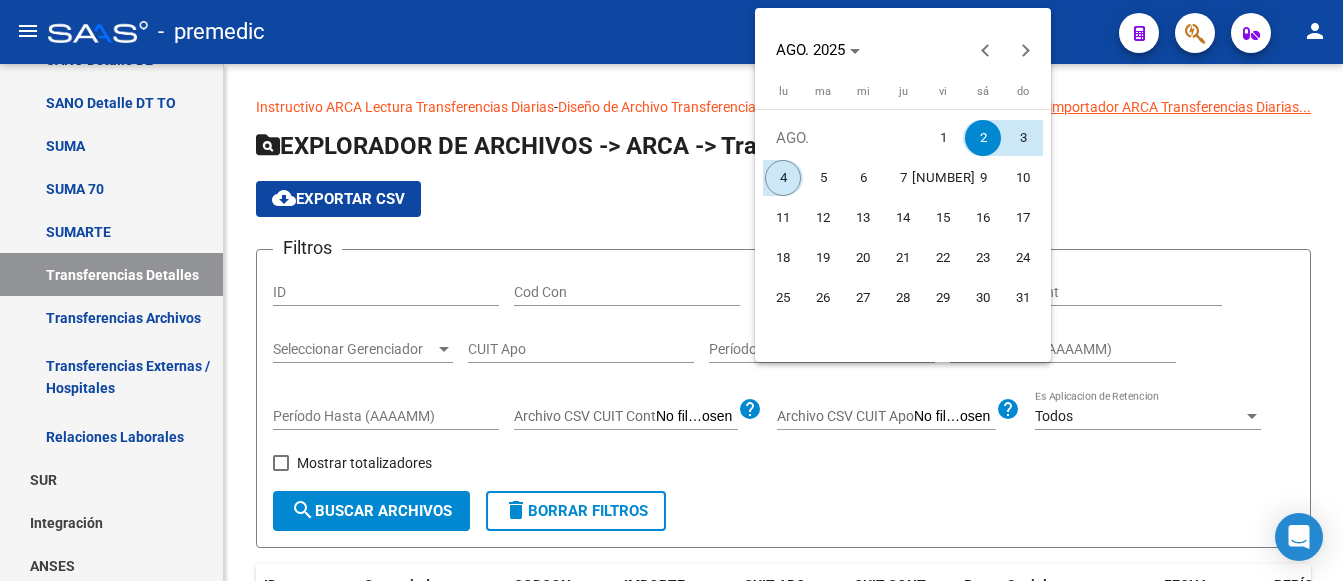 click on "4" at bounding box center (783, 178) 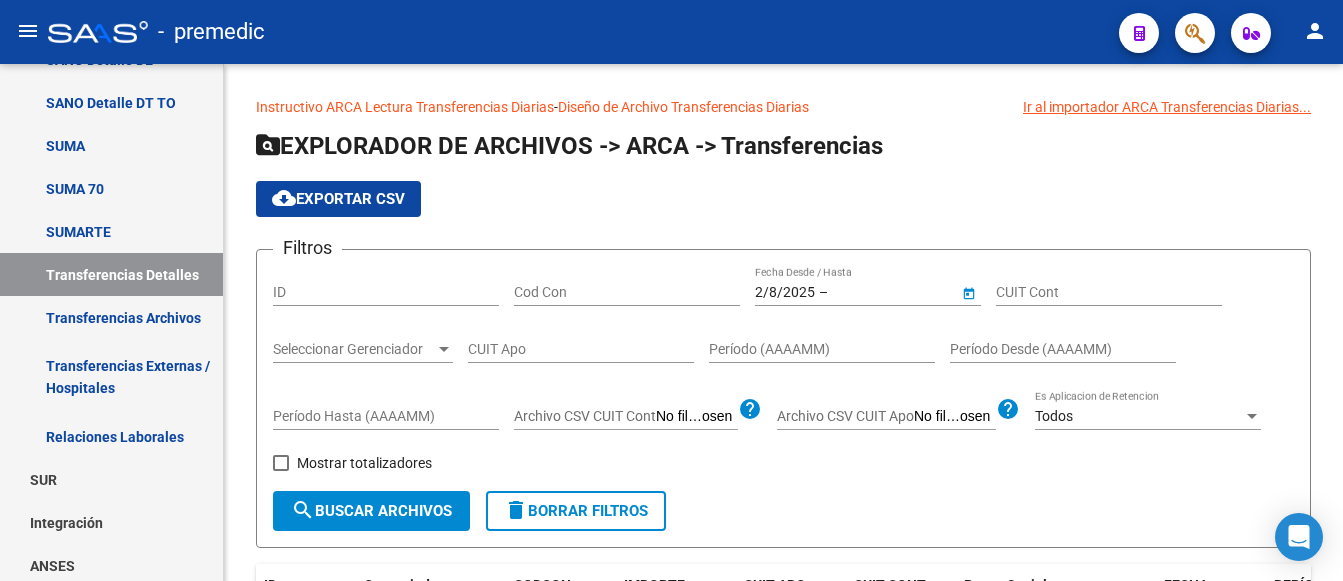type on "[DATE]" 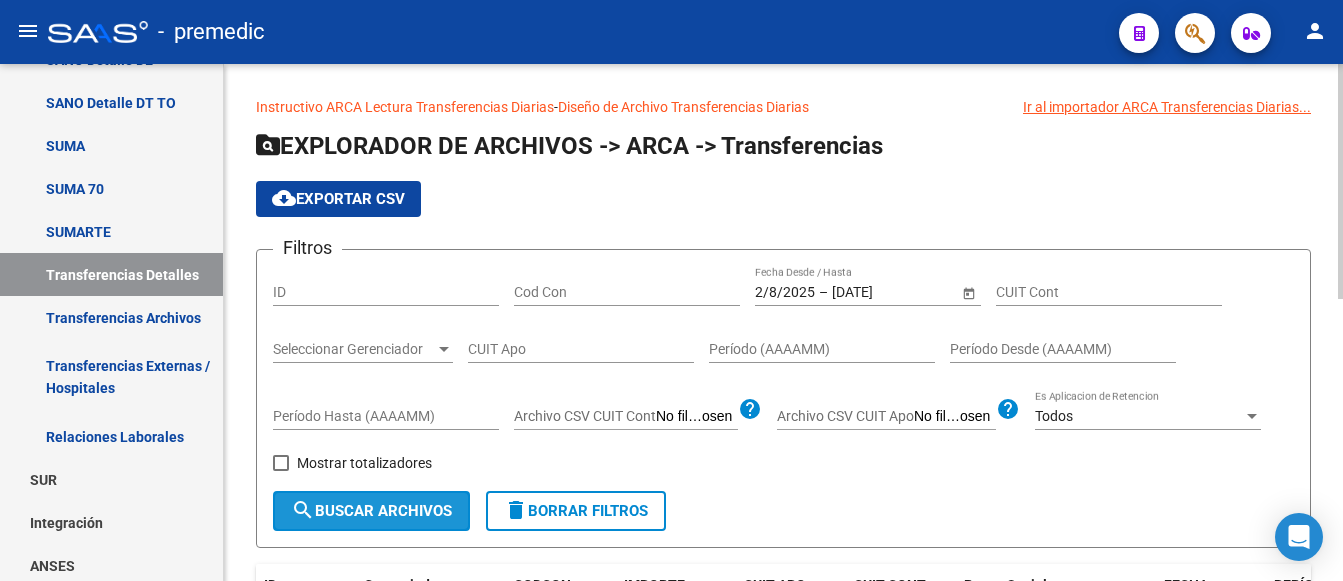 click on "search  Buscar Archivos" 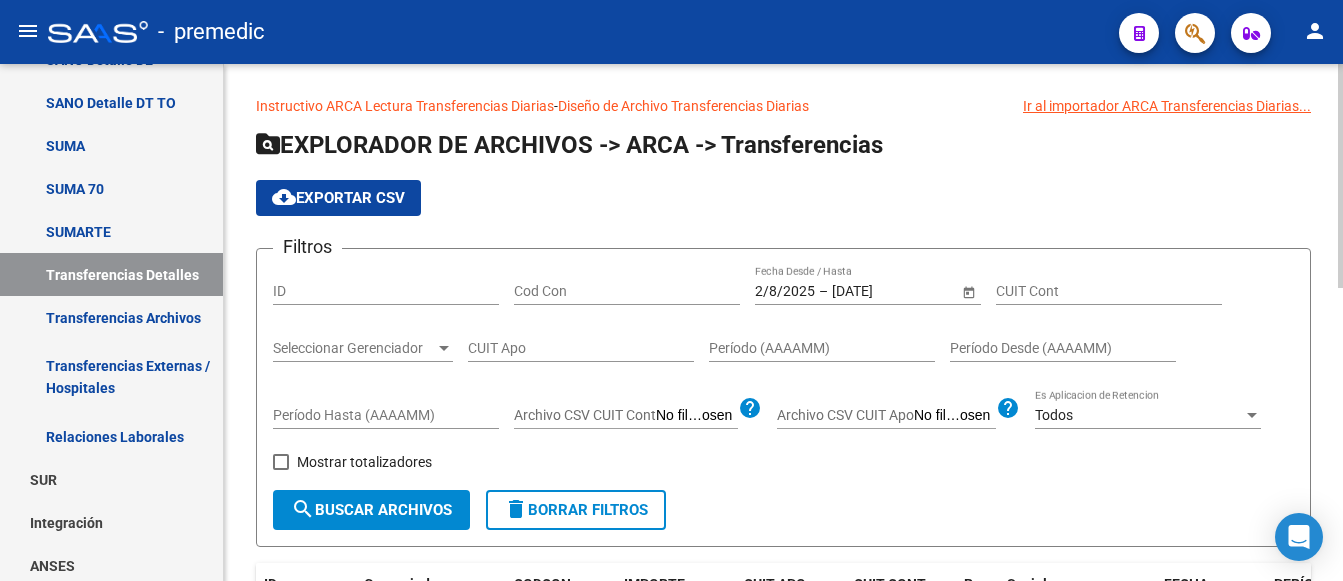 scroll, scrollTop: 0, scrollLeft: 0, axis: both 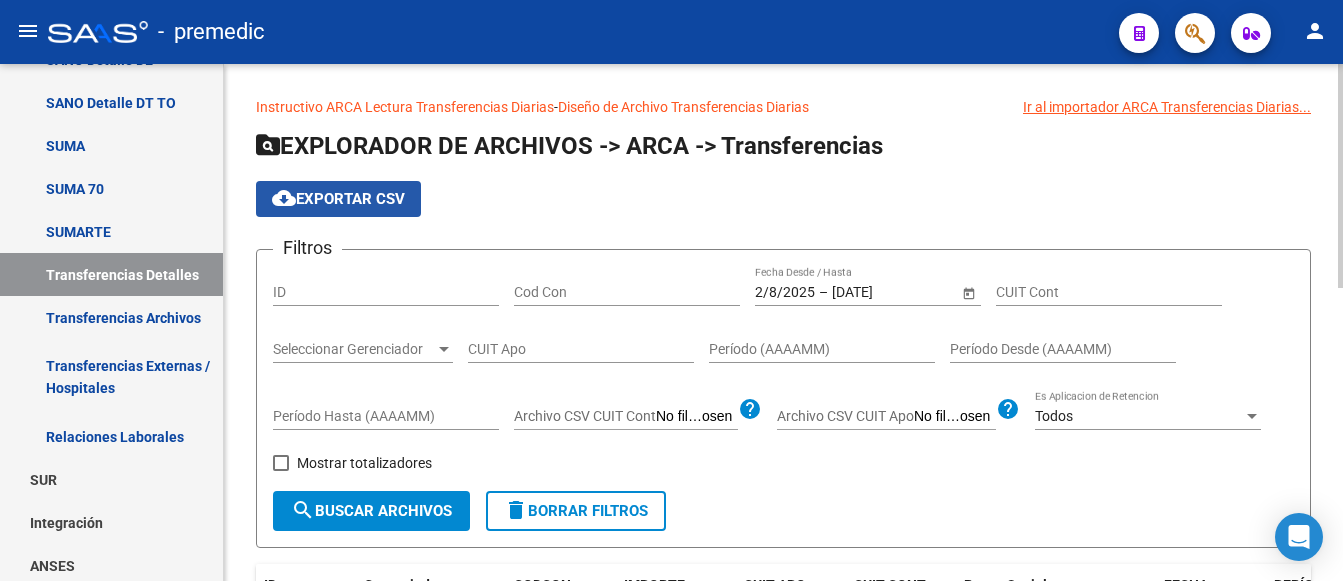 click on "cloud_download  Exportar CSV" 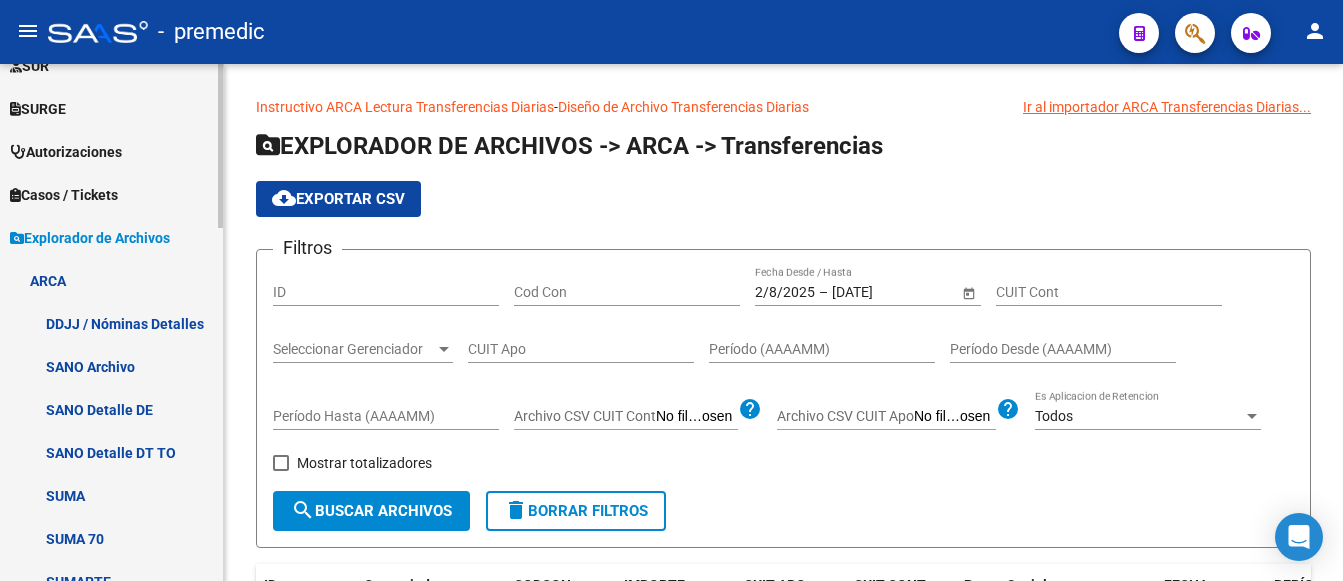 scroll, scrollTop: 500, scrollLeft: 0, axis: vertical 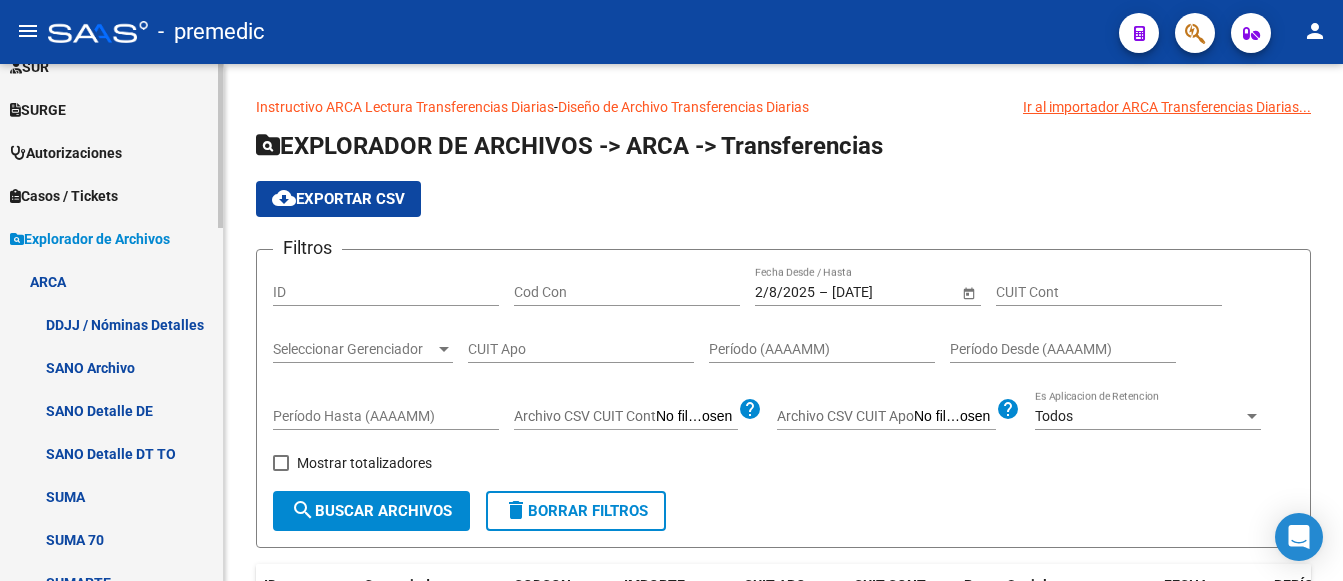 click on "ARCA" at bounding box center (111, 281) 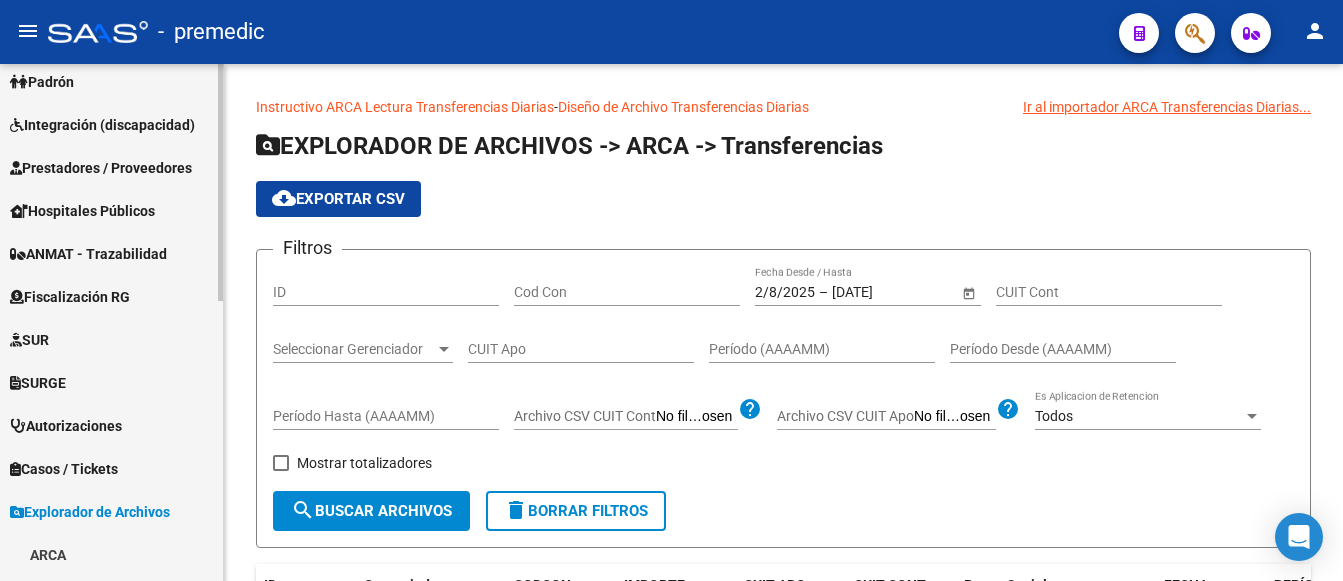 scroll, scrollTop: 200, scrollLeft: 0, axis: vertical 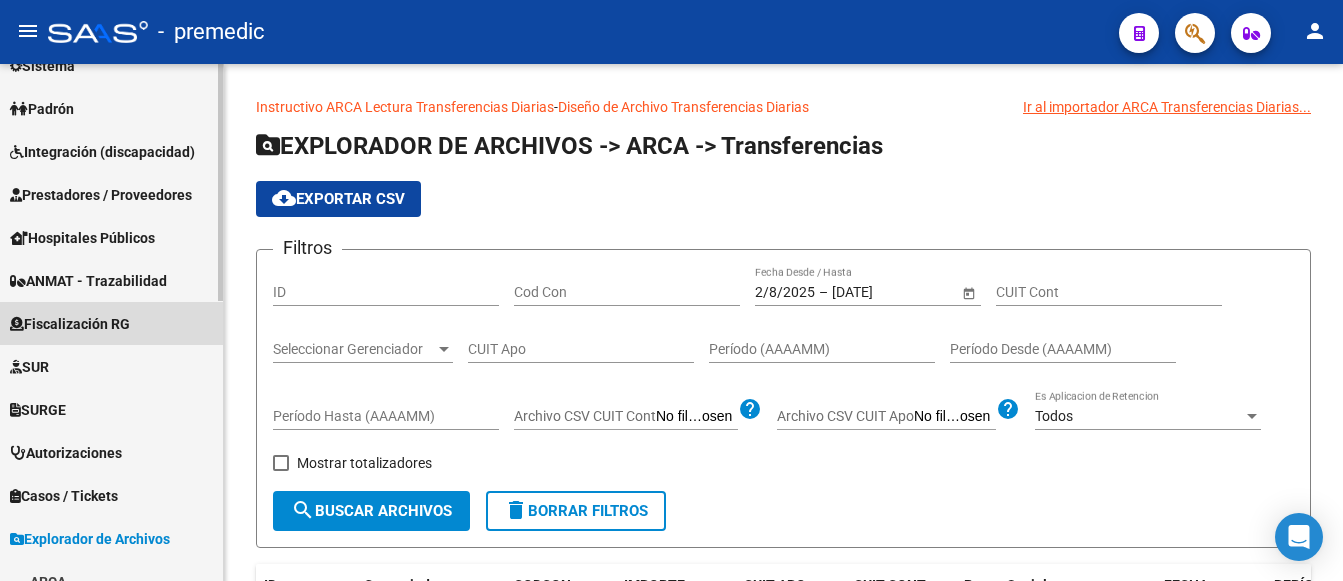 click on "Fiscalización RG" at bounding box center (70, 324) 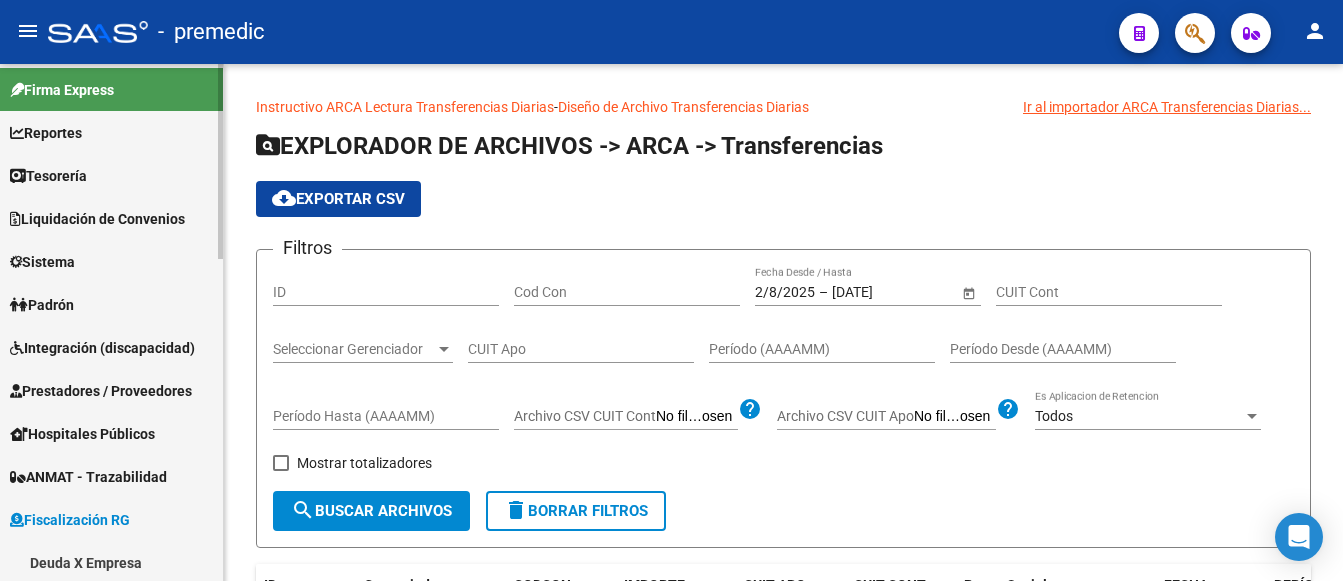 scroll, scrollTop: 0, scrollLeft: 0, axis: both 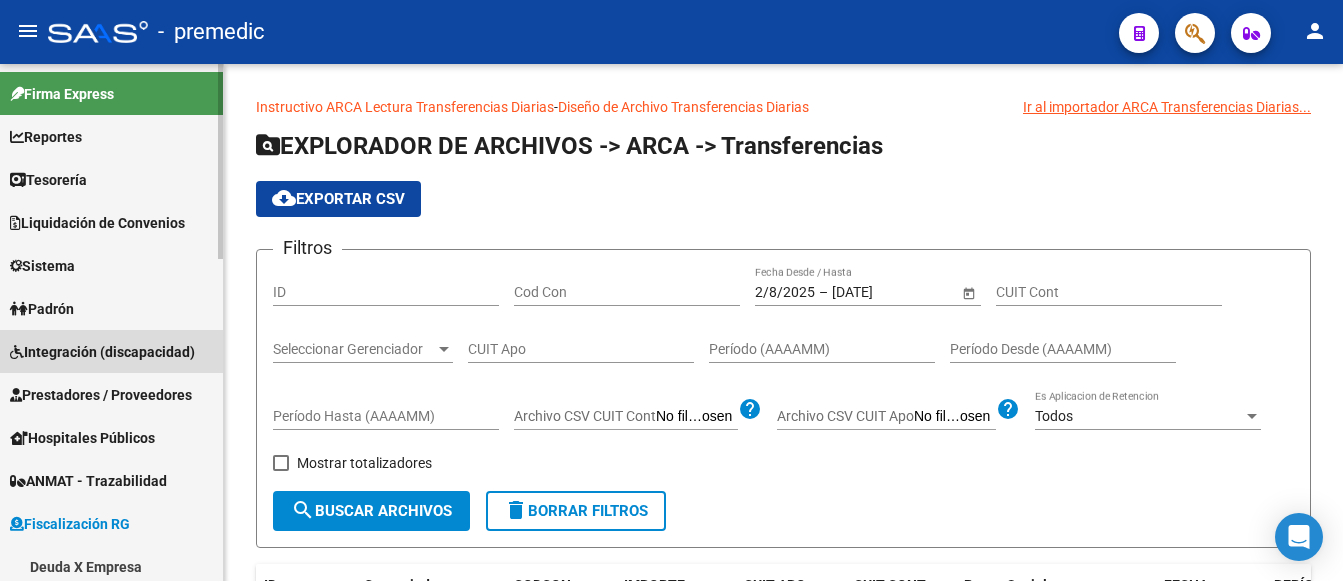 click on "Integración (discapacidad)" at bounding box center (102, 352) 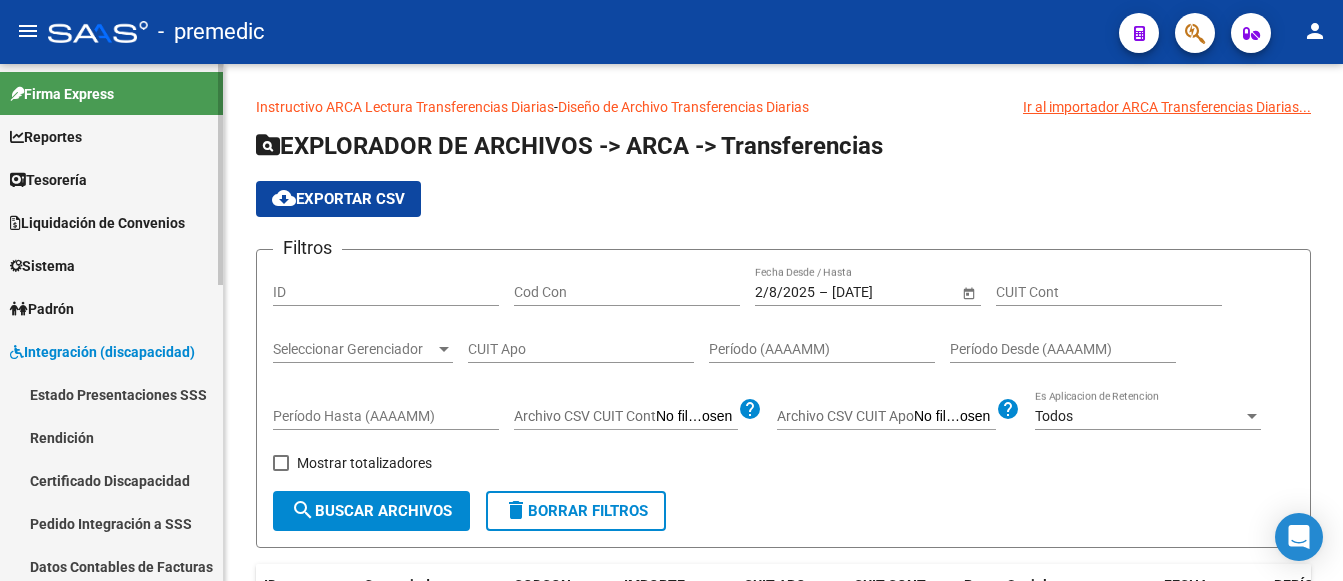scroll, scrollTop: 100, scrollLeft: 0, axis: vertical 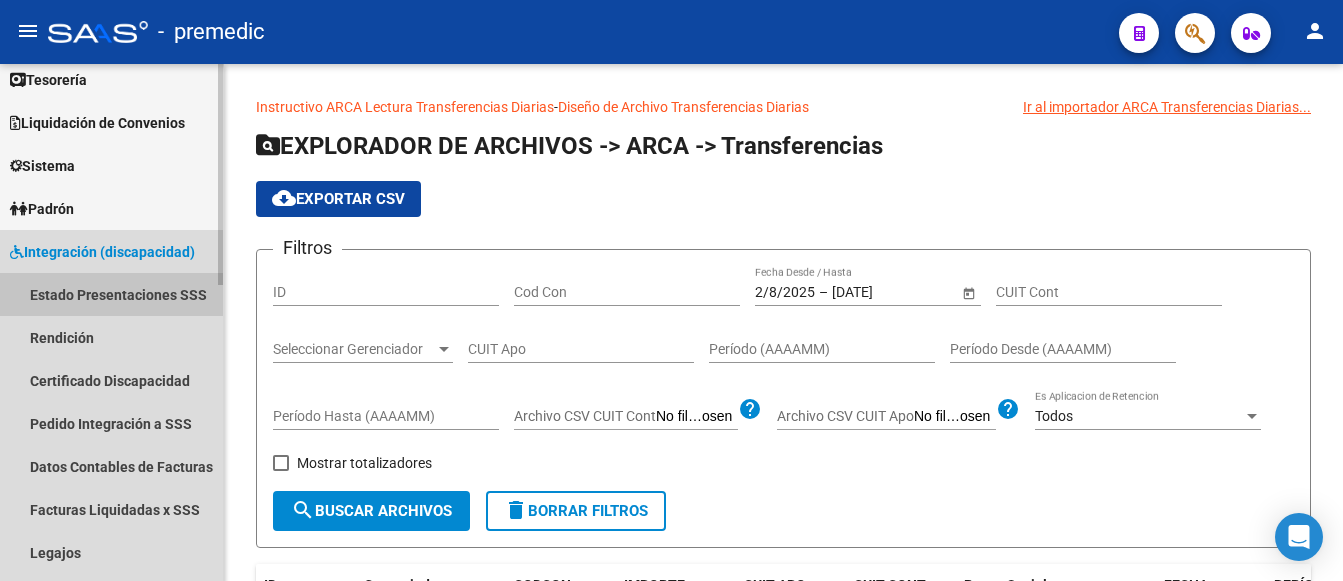 click on "Estado Presentaciones SSS" at bounding box center [111, 294] 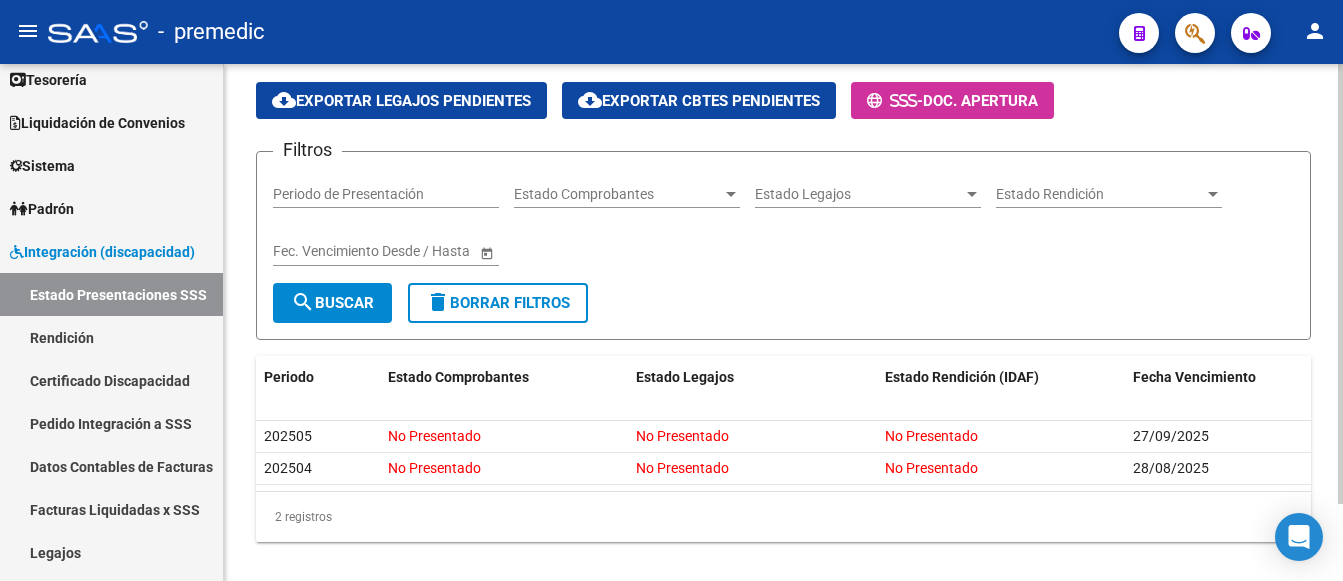 scroll, scrollTop: 91, scrollLeft: 0, axis: vertical 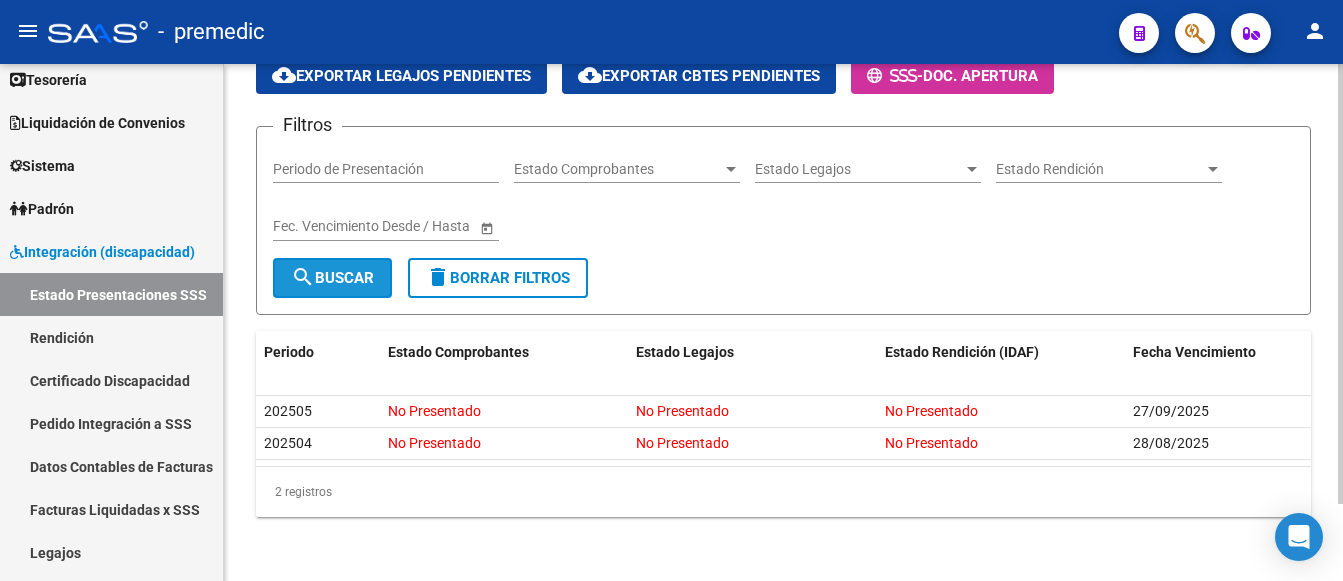 click on "search  Buscar" 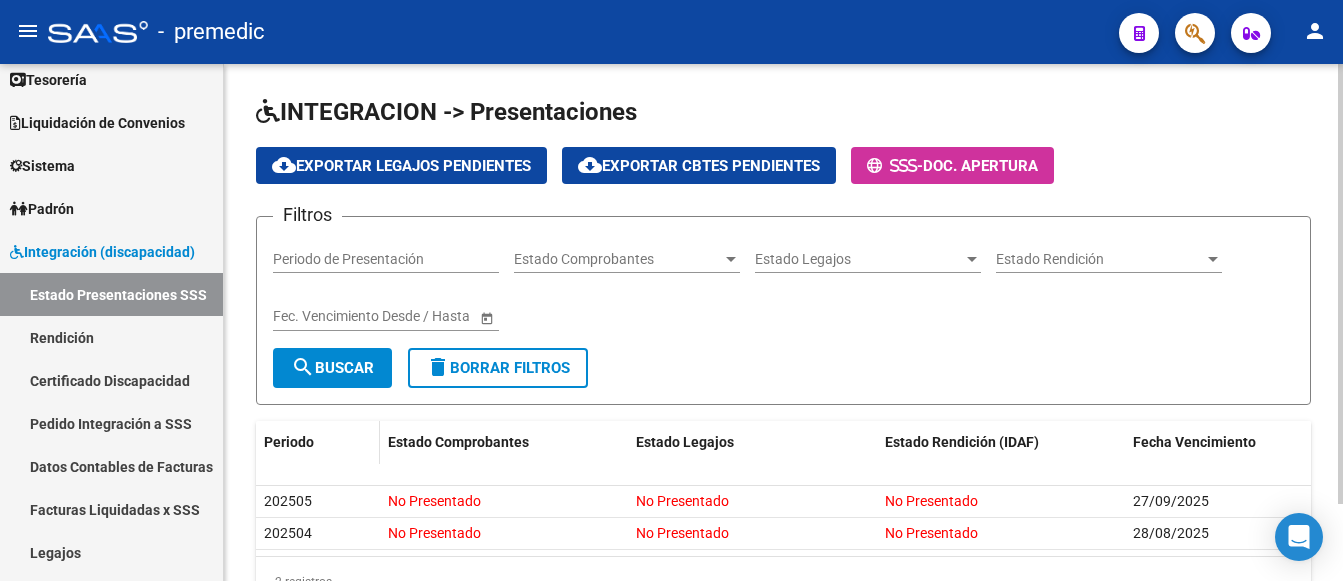 scroll, scrollTop: 91, scrollLeft: 0, axis: vertical 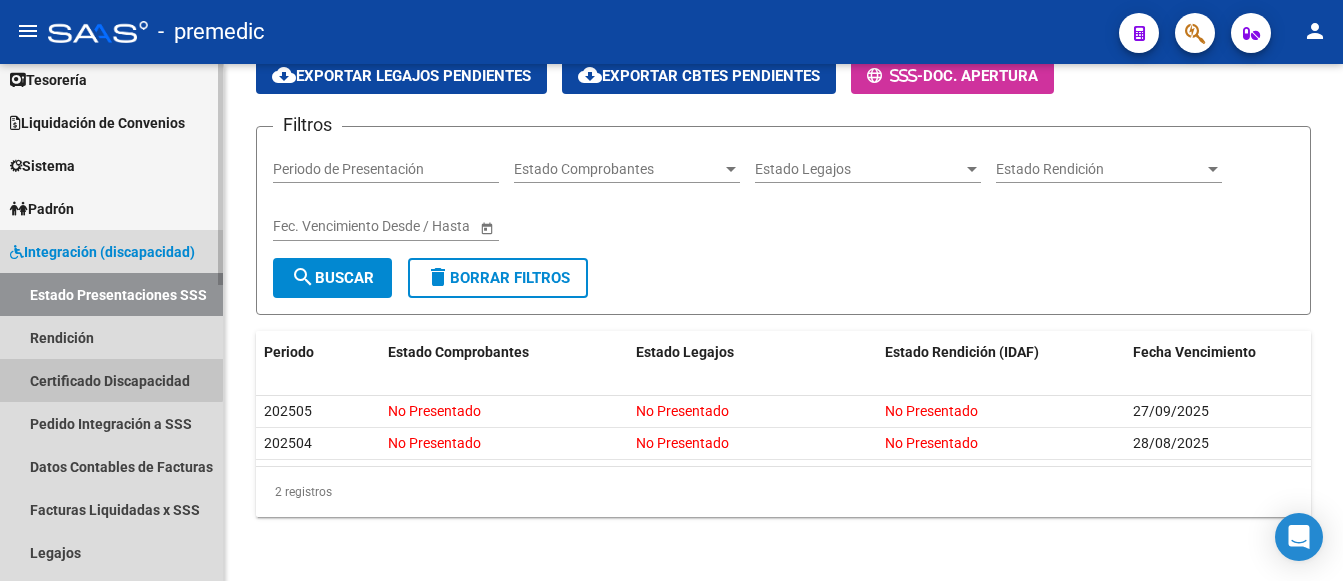click on "Certificado Discapacidad" at bounding box center [111, 380] 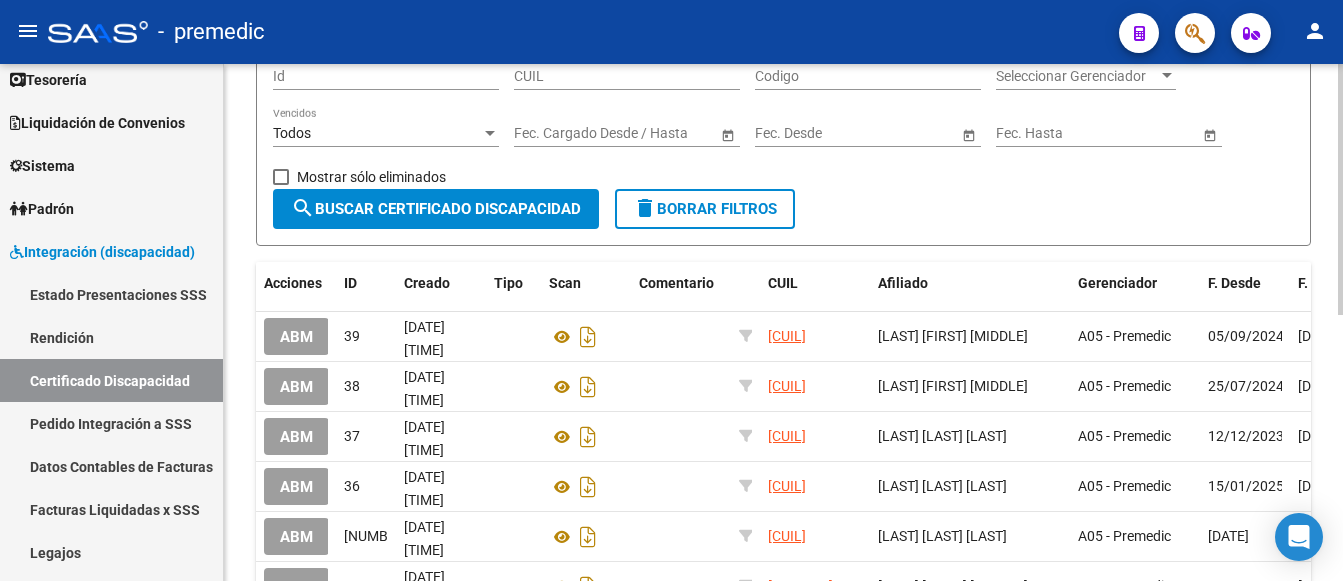 scroll, scrollTop: 200, scrollLeft: 0, axis: vertical 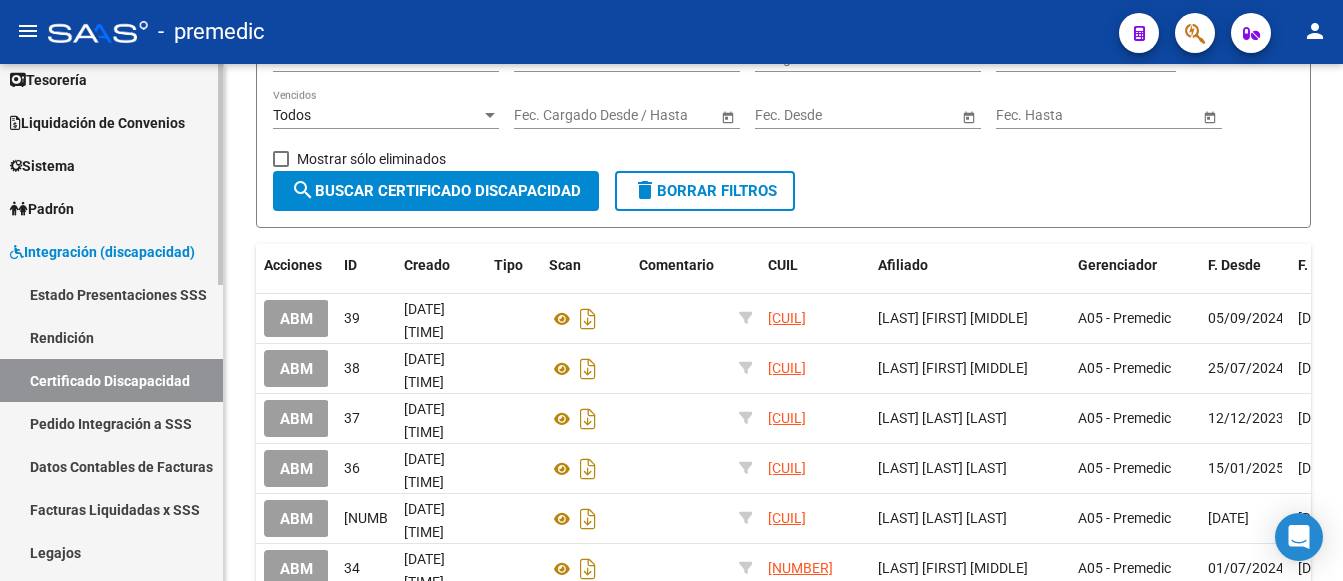 click on "Pedido Integración a SSS" at bounding box center [111, 423] 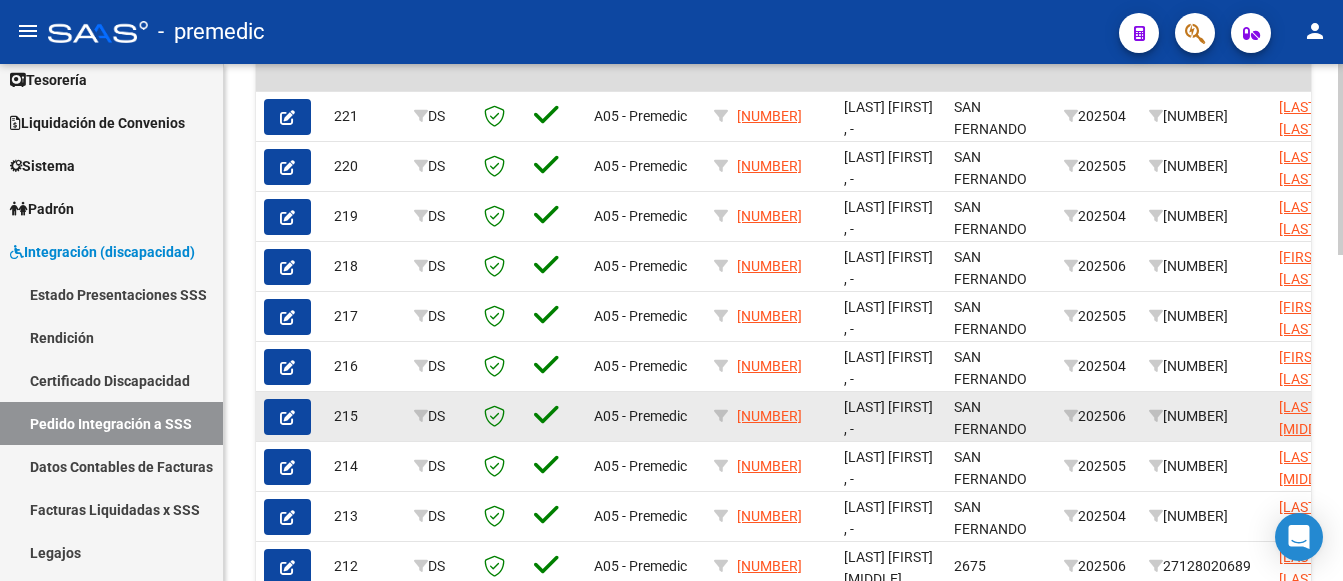 scroll, scrollTop: 778, scrollLeft: 0, axis: vertical 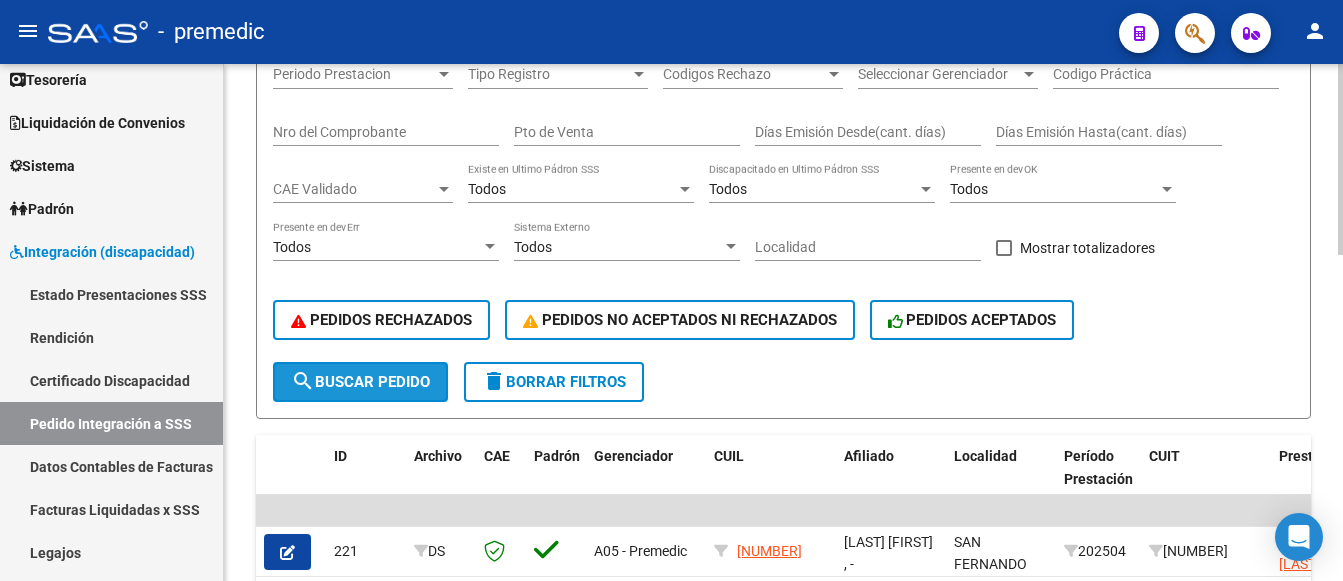 click on "search  Buscar Pedido" 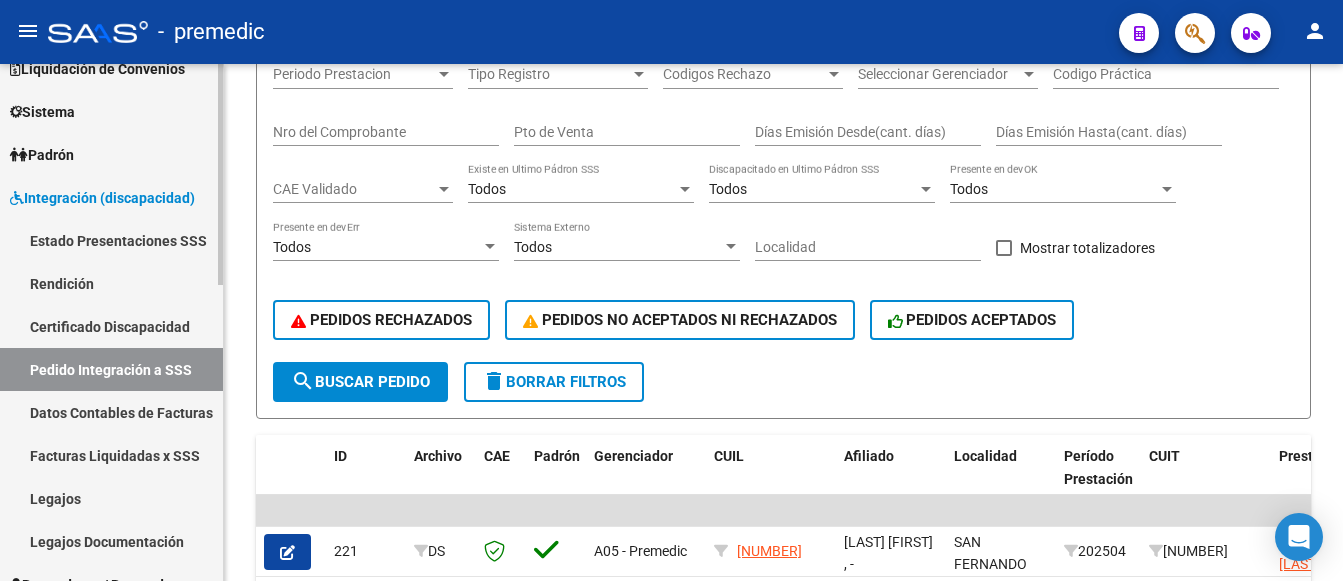 scroll, scrollTop: 200, scrollLeft: 0, axis: vertical 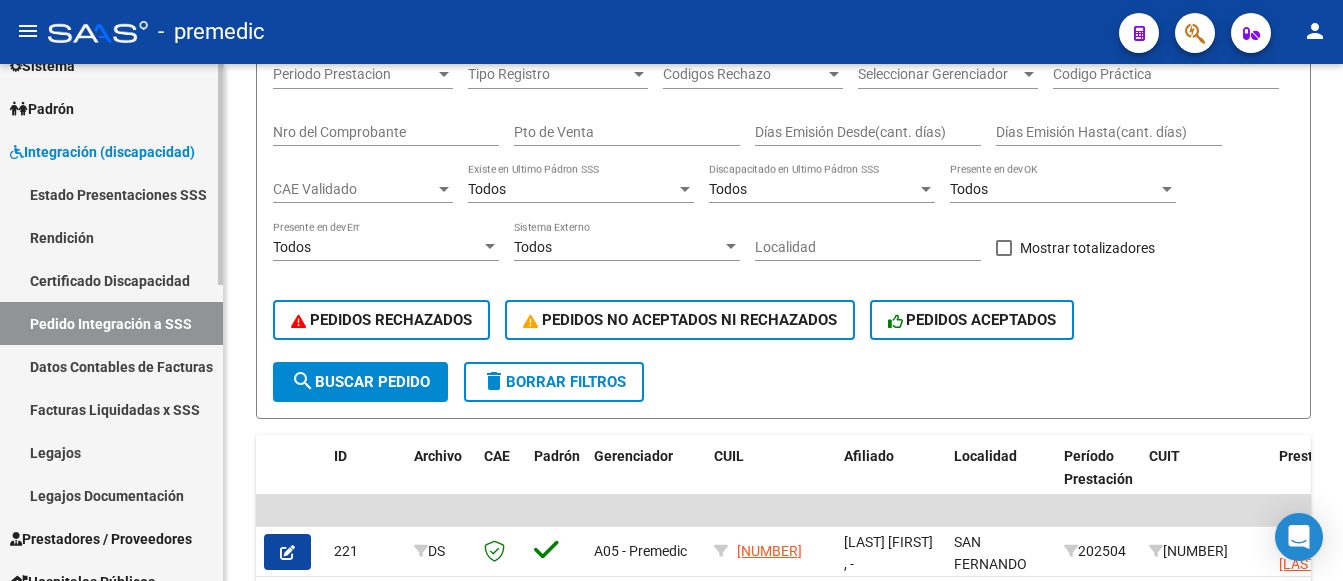 click on "Facturas Liquidadas x SSS" at bounding box center [111, 409] 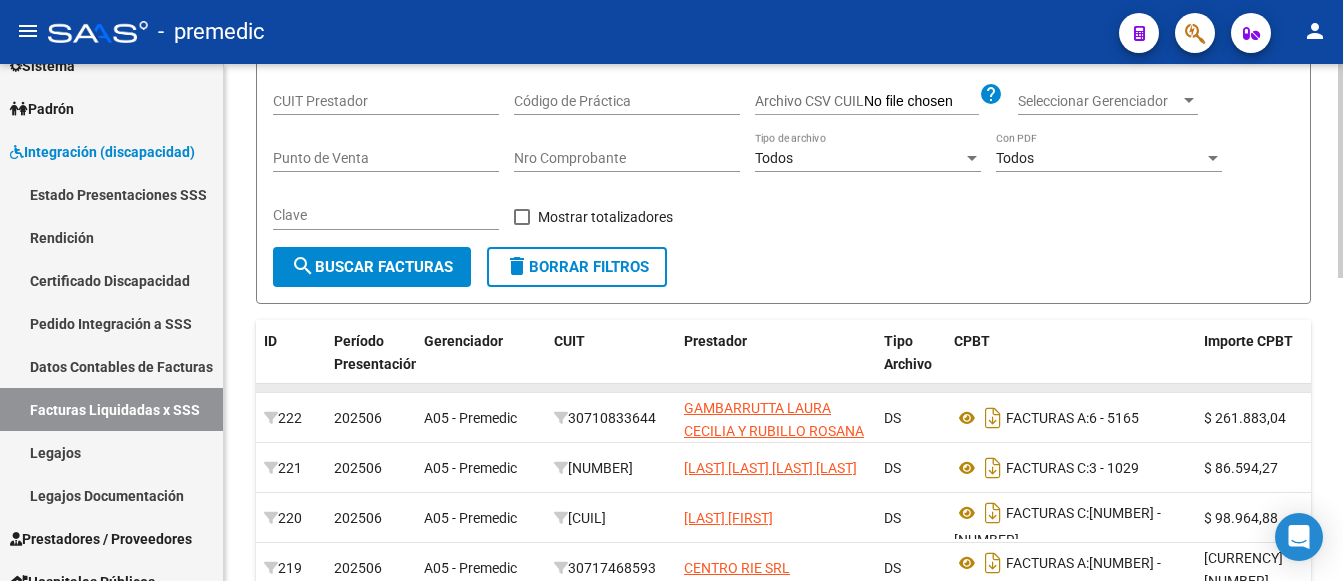 scroll, scrollTop: 300, scrollLeft: 0, axis: vertical 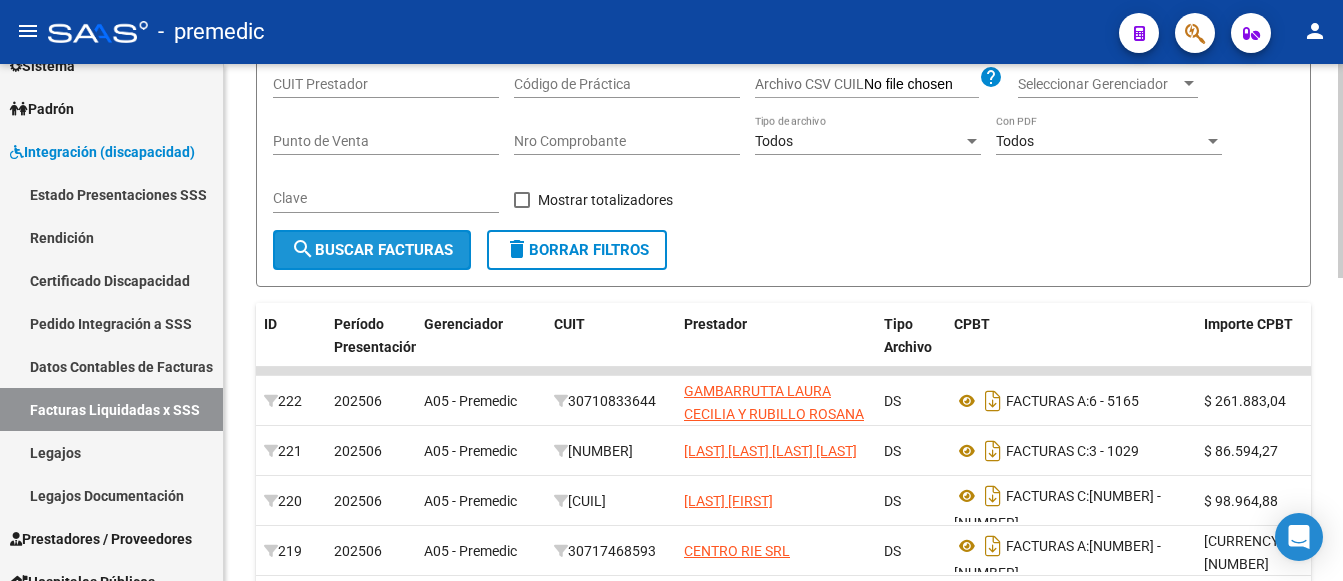 click on "search  Buscar Facturas" 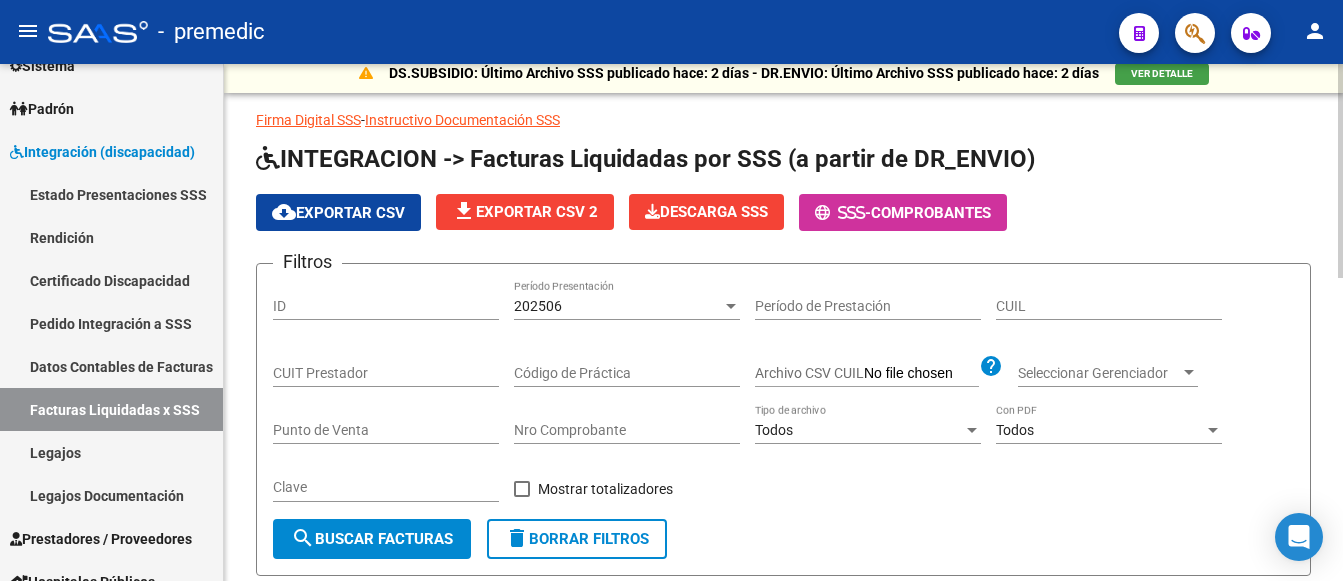 scroll, scrollTop: 0, scrollLeft: 0, axis: both 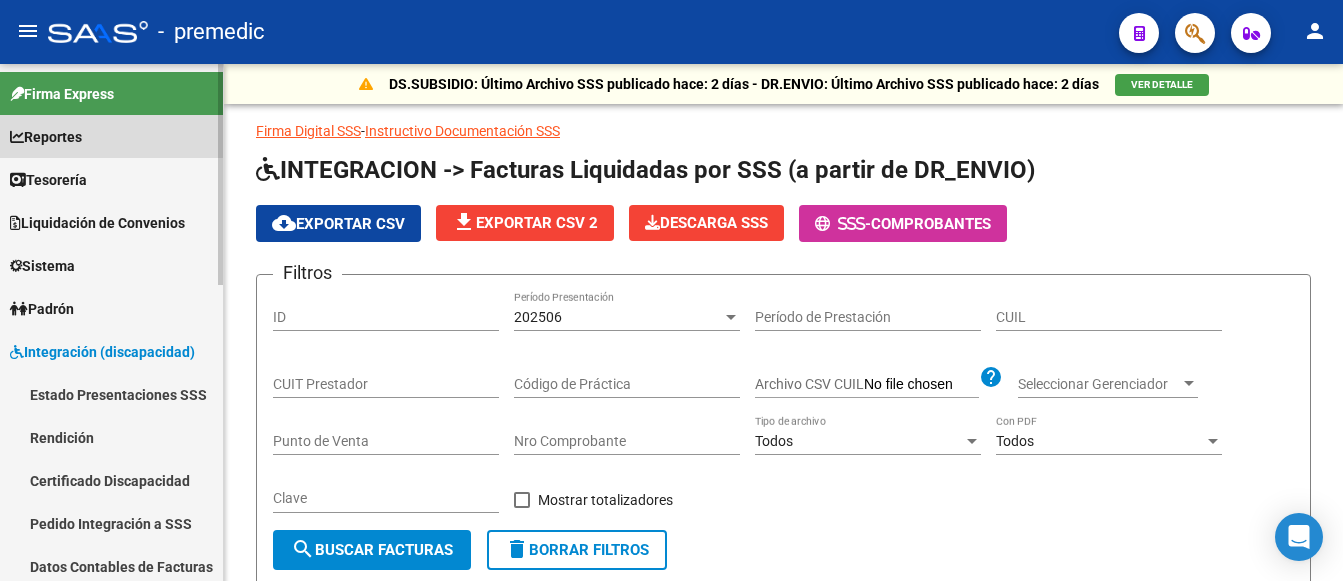 click on "Reportes" at bounding box center [46, 137] 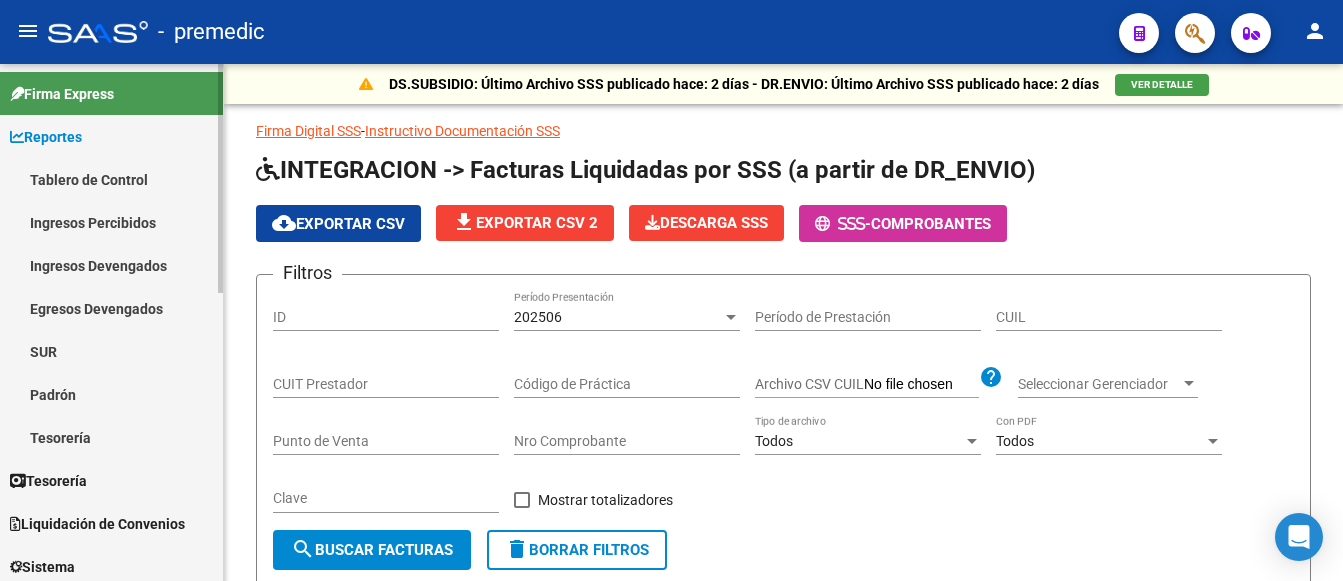 click on "Ingresos Devengados" at bounding box center (111, 265) 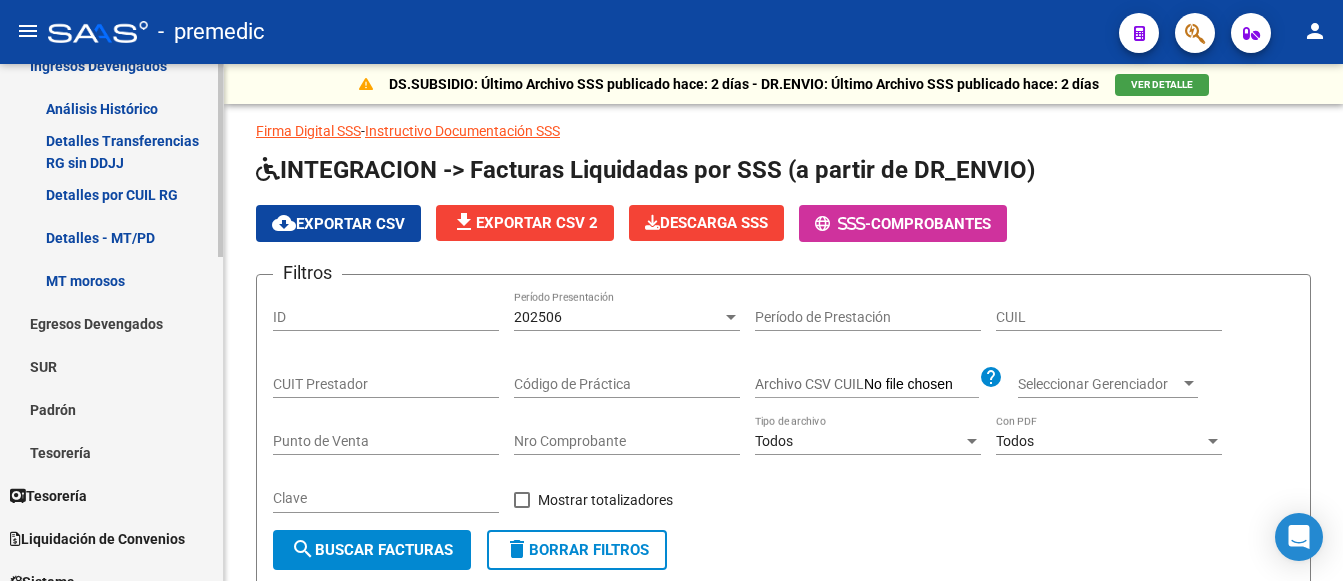 scroll, scrollTop: 100, scrollLeft: 0, axis: vertical 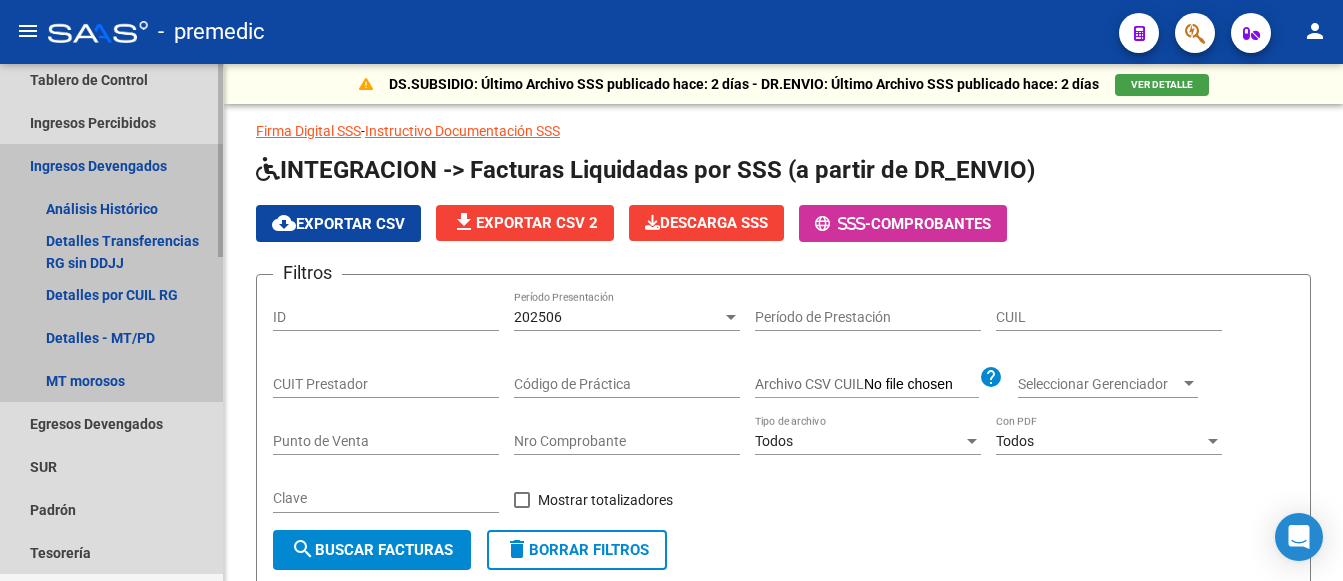 click on "Ingresos Devengados" at bounding box center [111, 165] 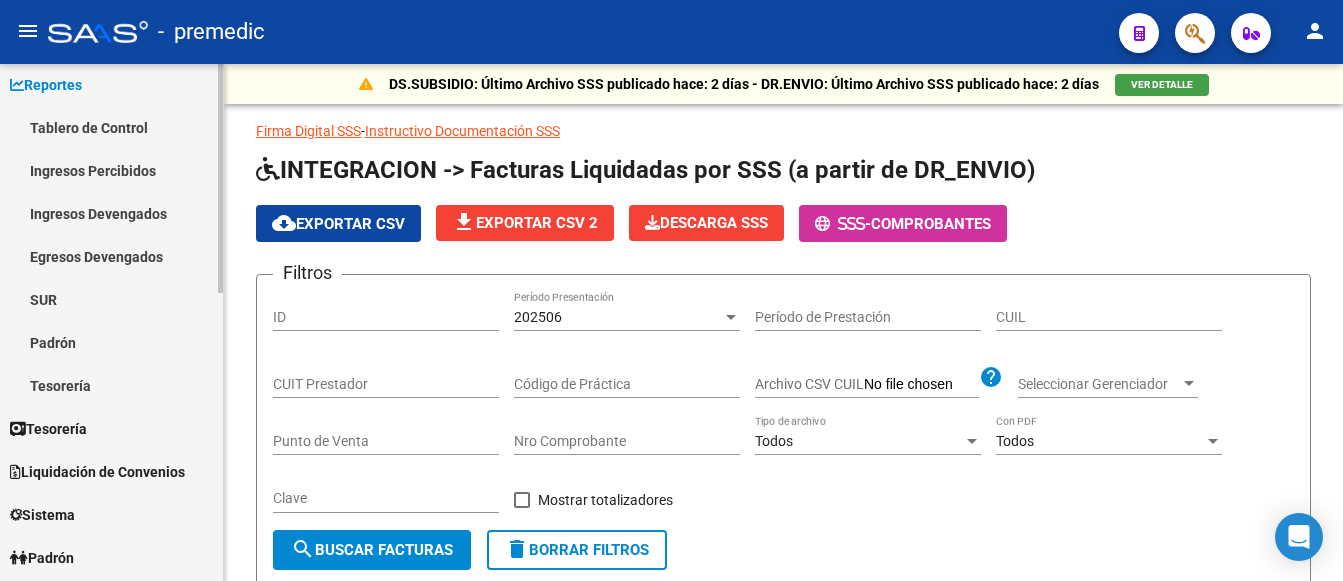 scroll, scrollTop: 0, scrollLeft: 0, axis: both 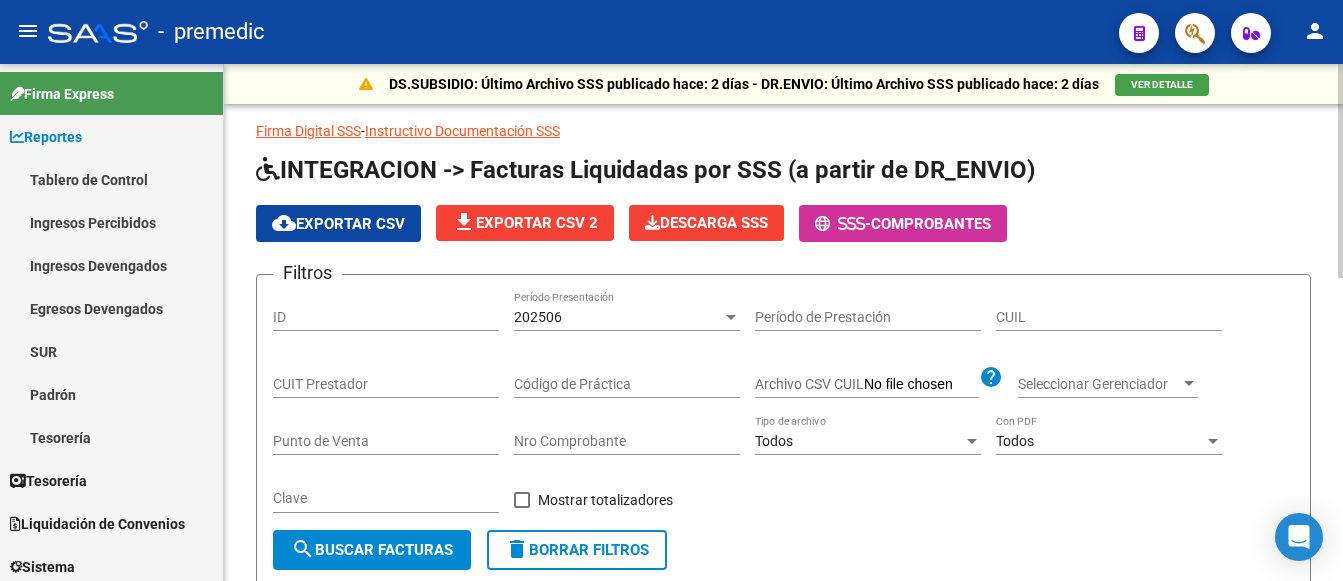 click on "VER DETALLE" 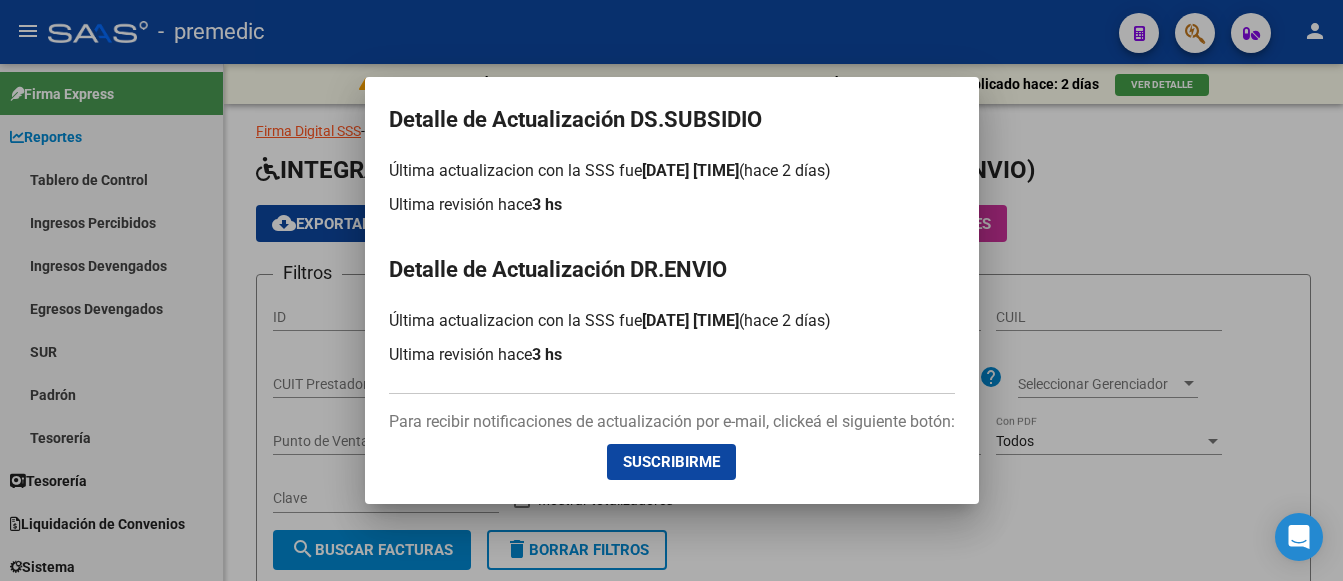 click at bounding box center (671, 290) 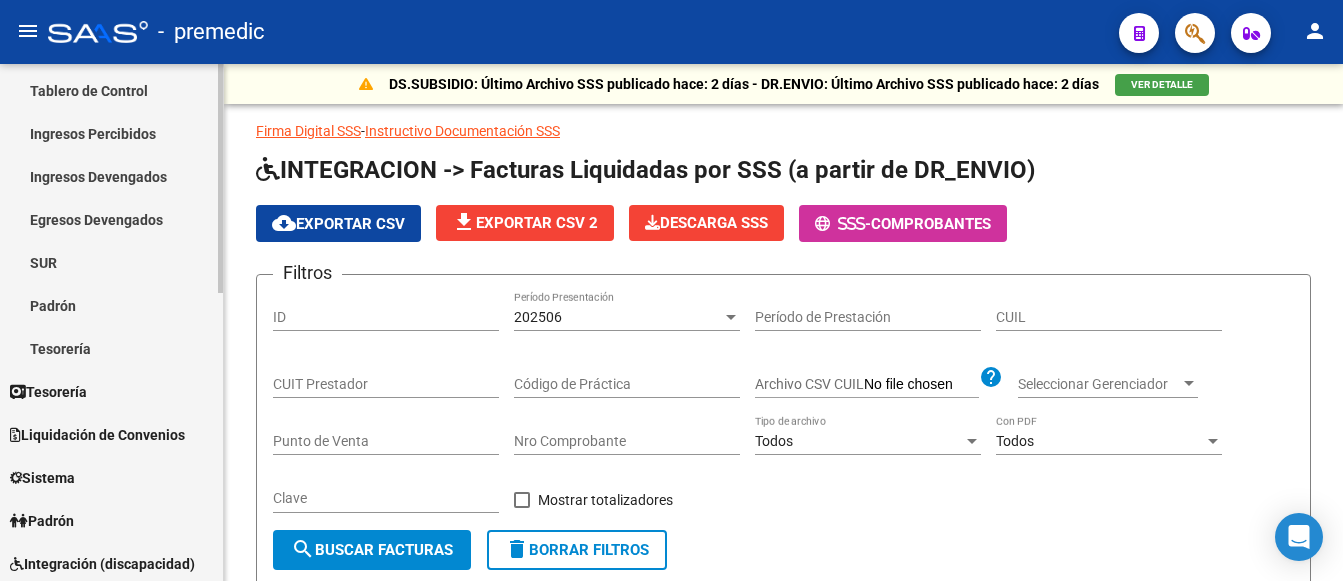 scroll, scrollTop: 0, scrollLeft: 0, axis: both 